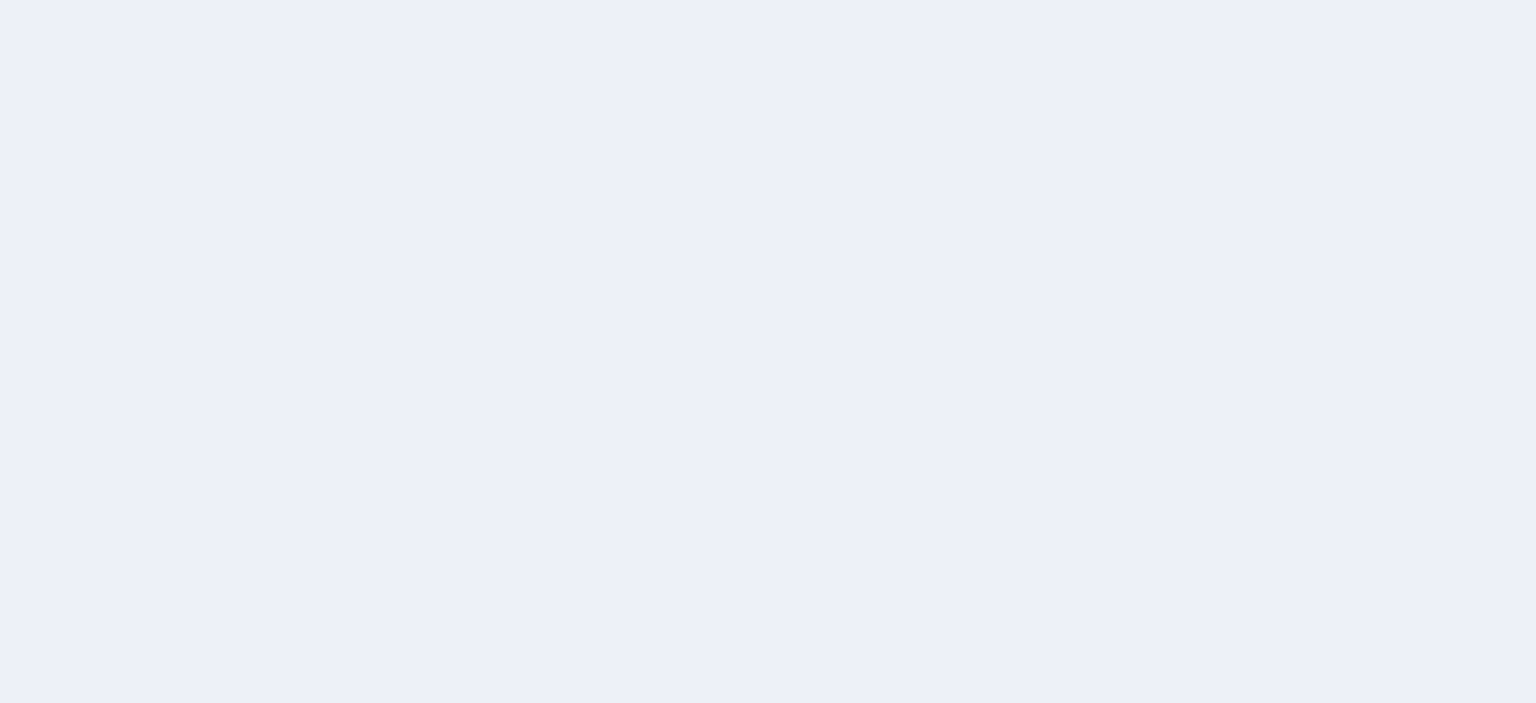 scroll, scrollTop: 0, scrollLeft: 0, axis: both 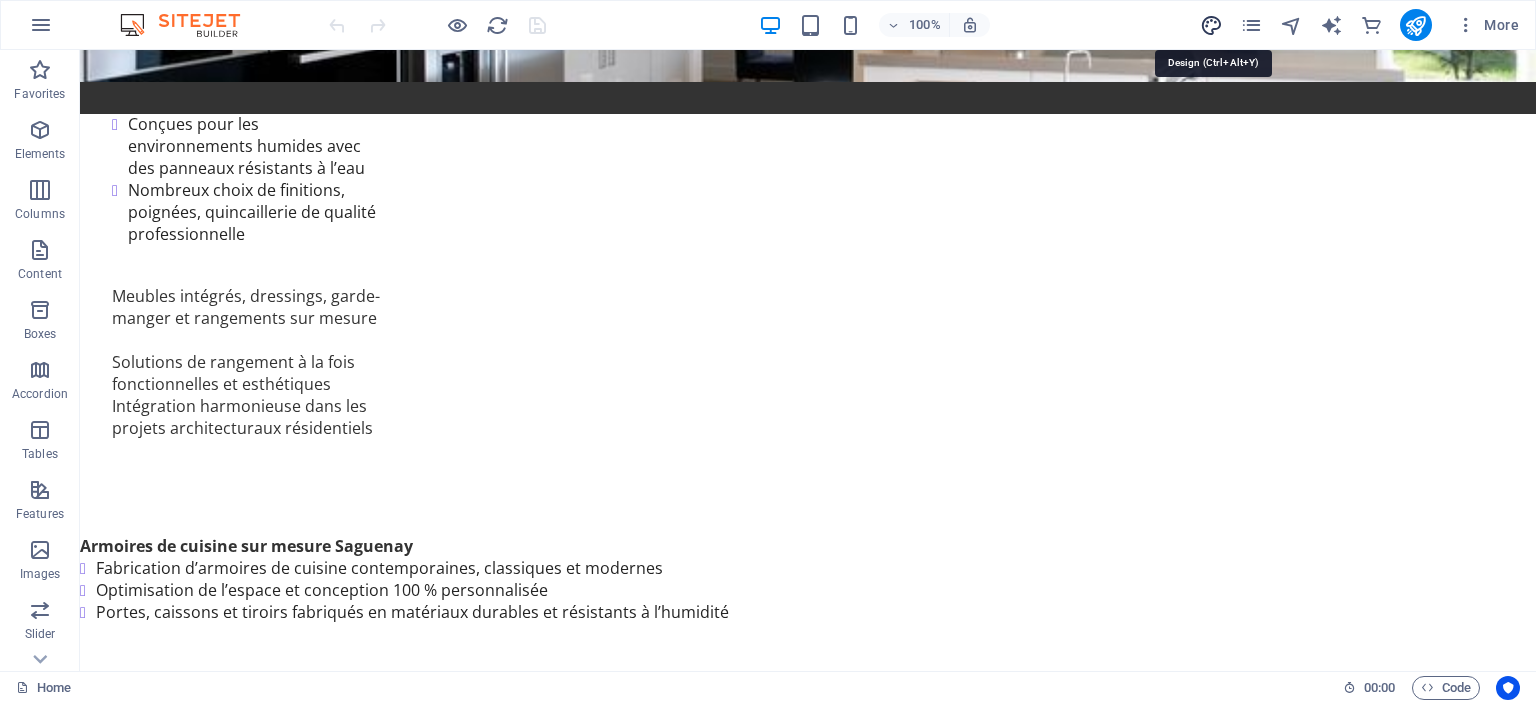 click at bounding box center [1211, 25] 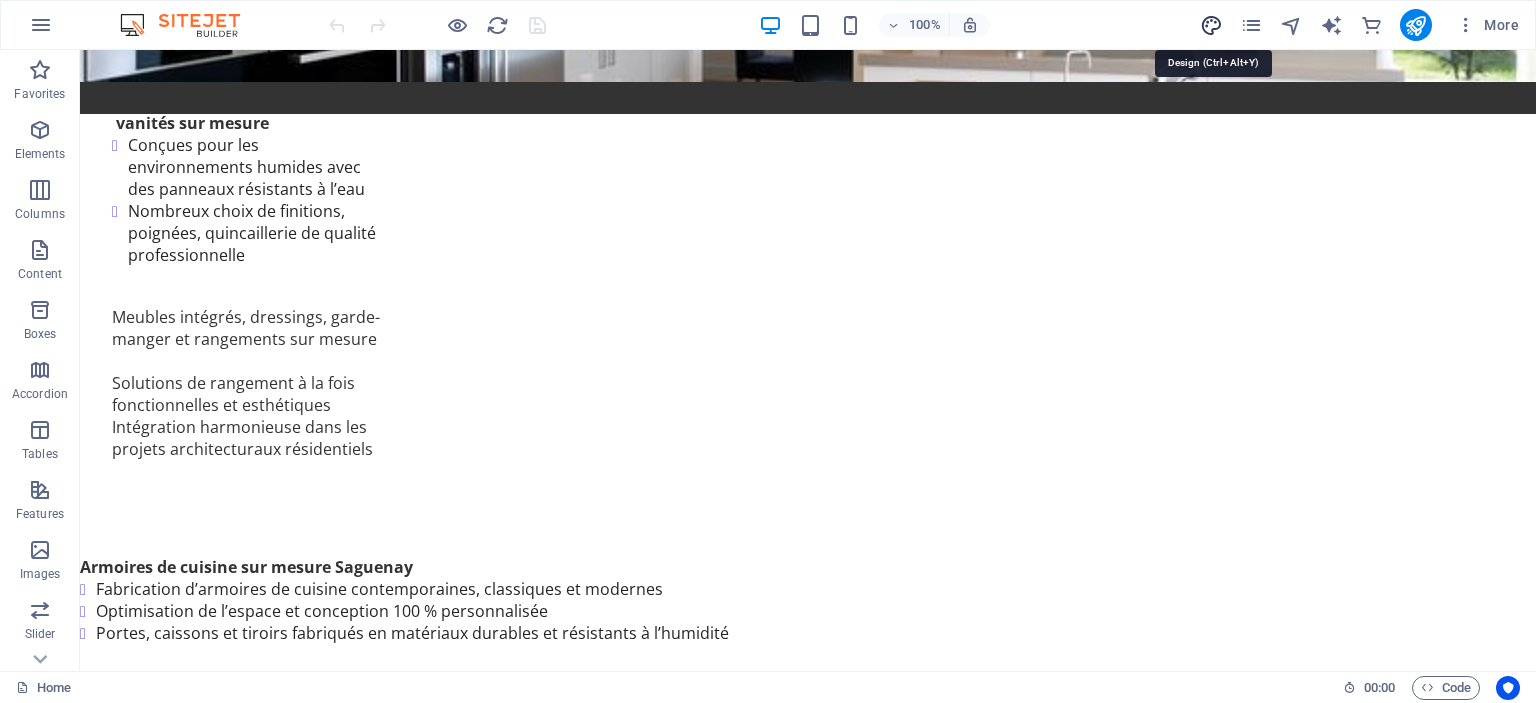 select on "px" 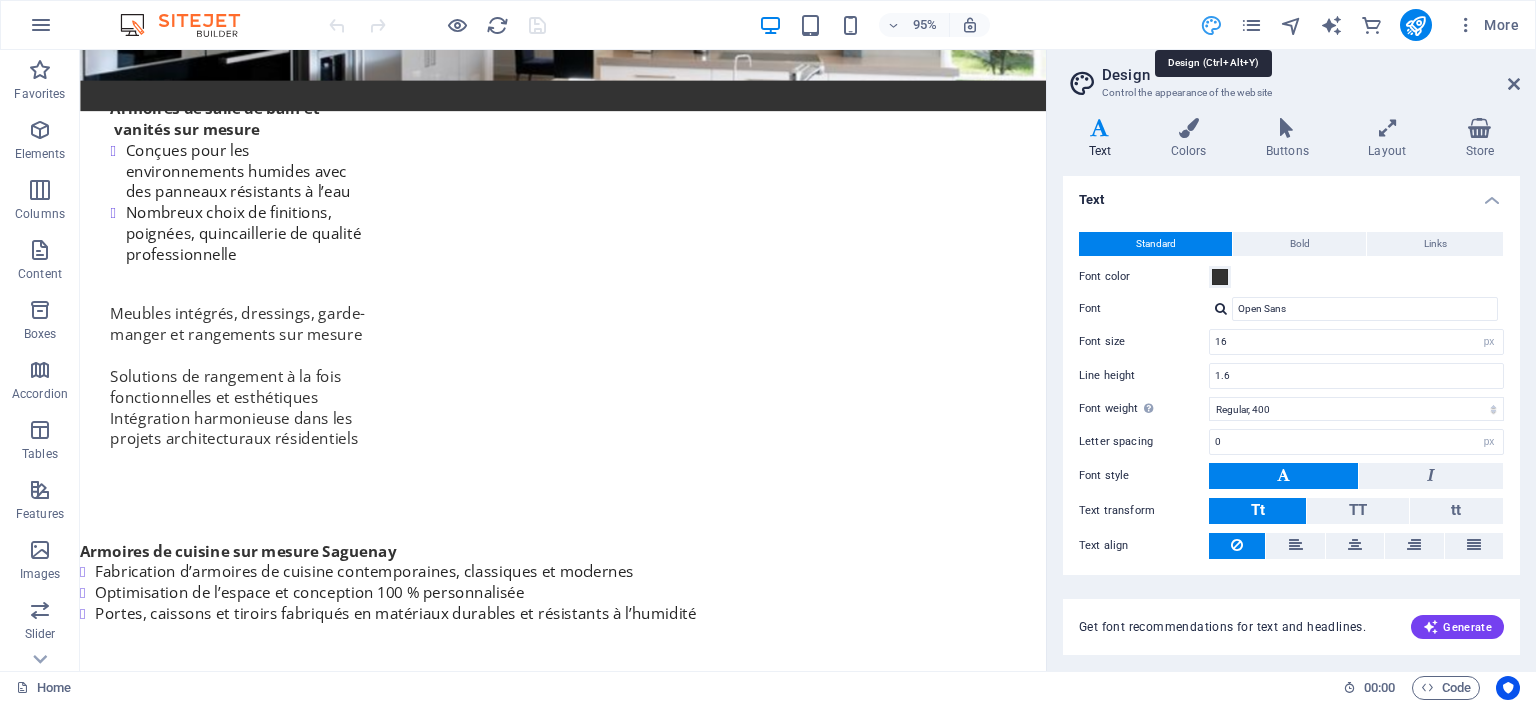 scroll, scrollTop: 5833, scrollLeft: 0, axis: vertical 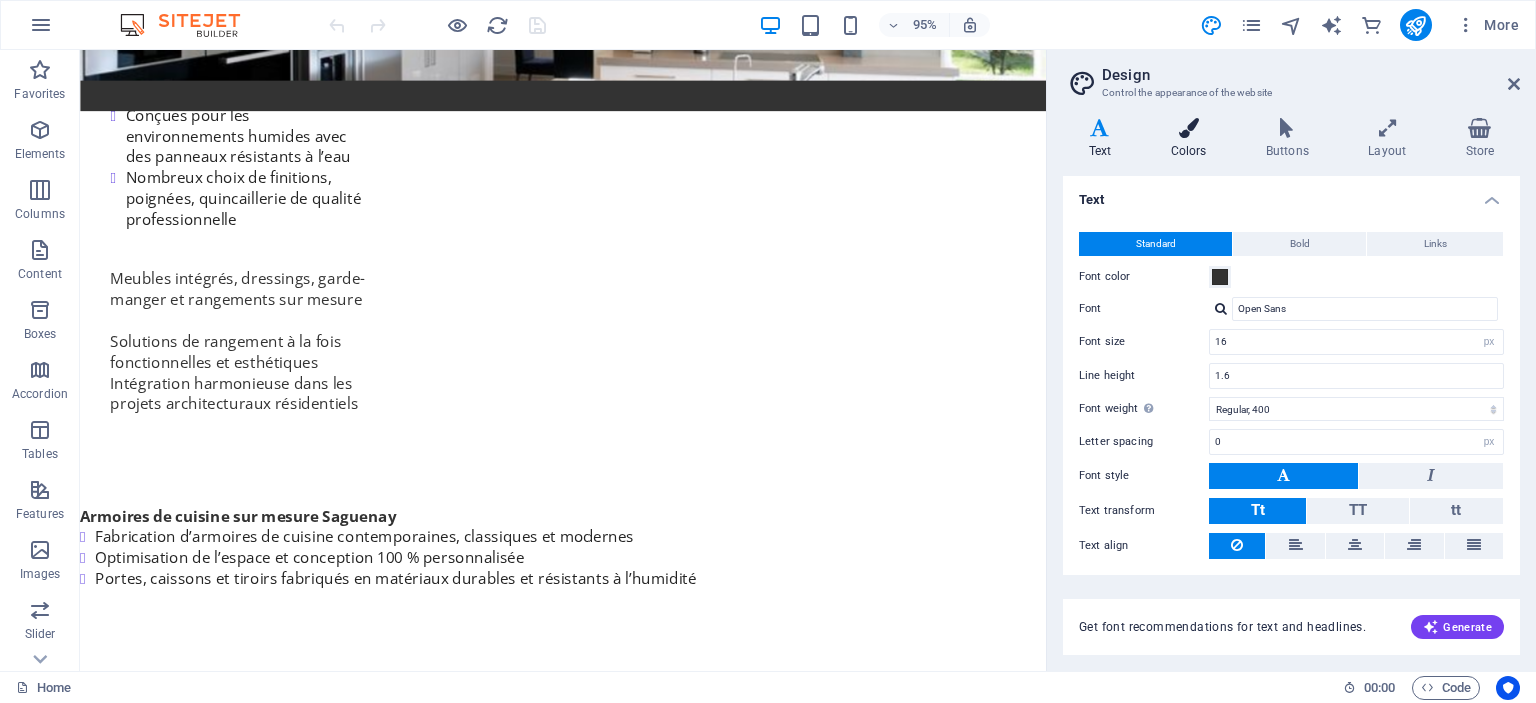 click at bounding box center [1188, 128] 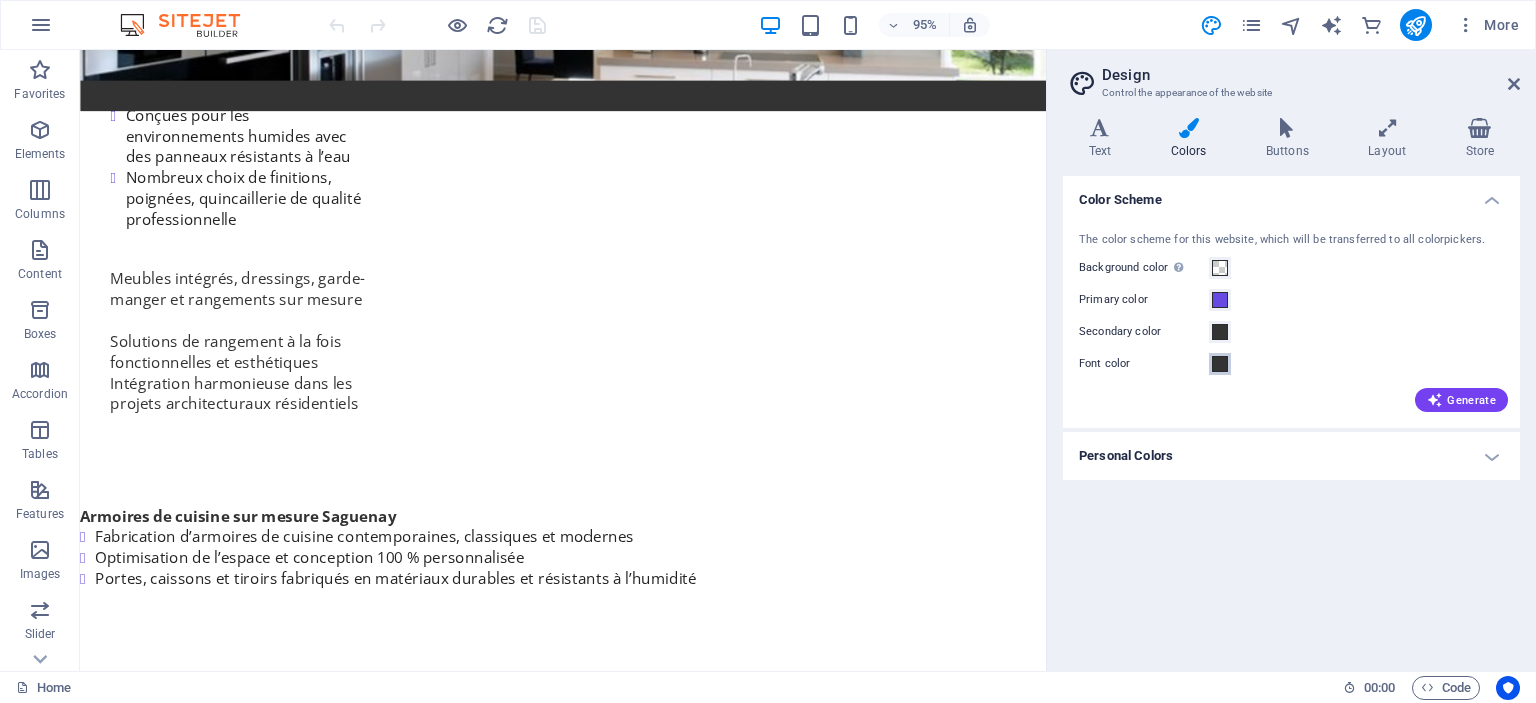 click at bounding box center [1220, 364] 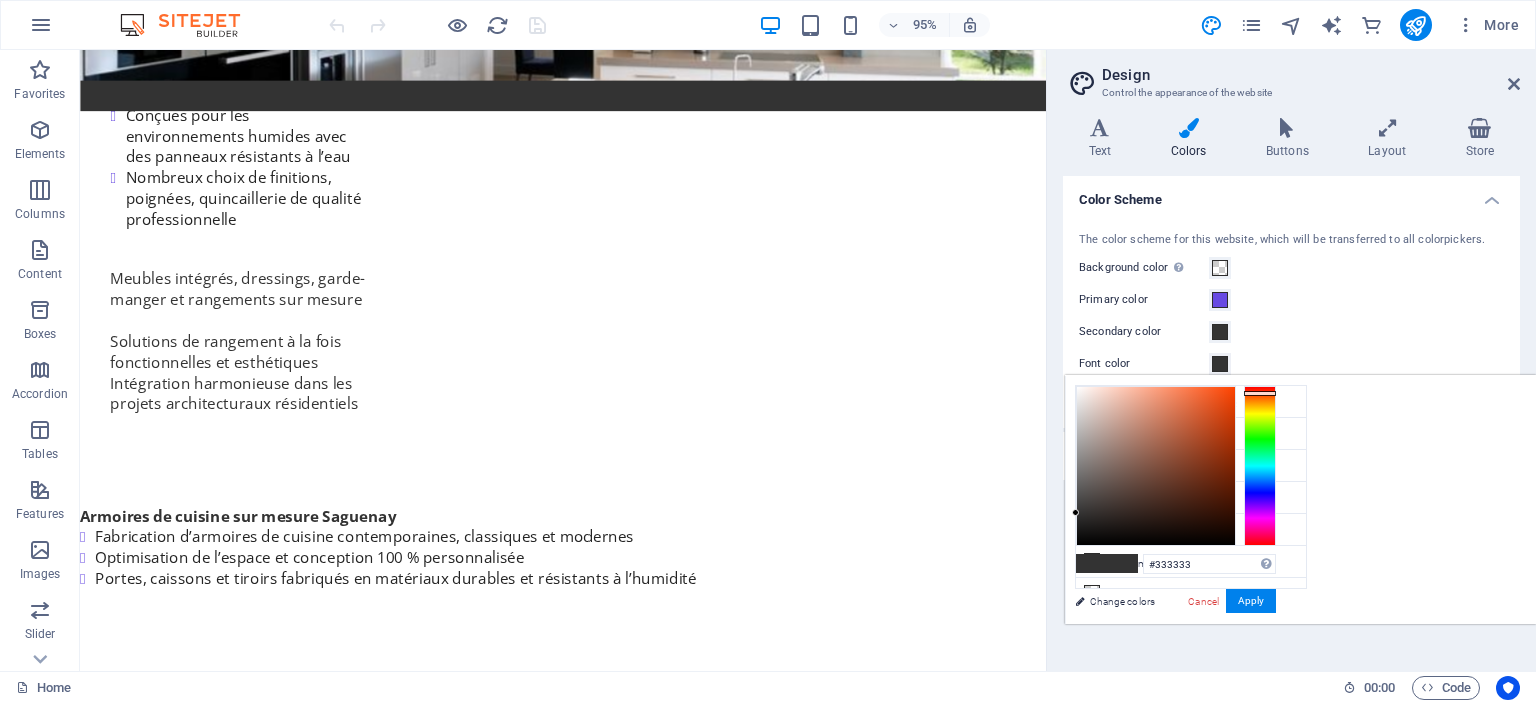 click at bounding box center (1260, 466) 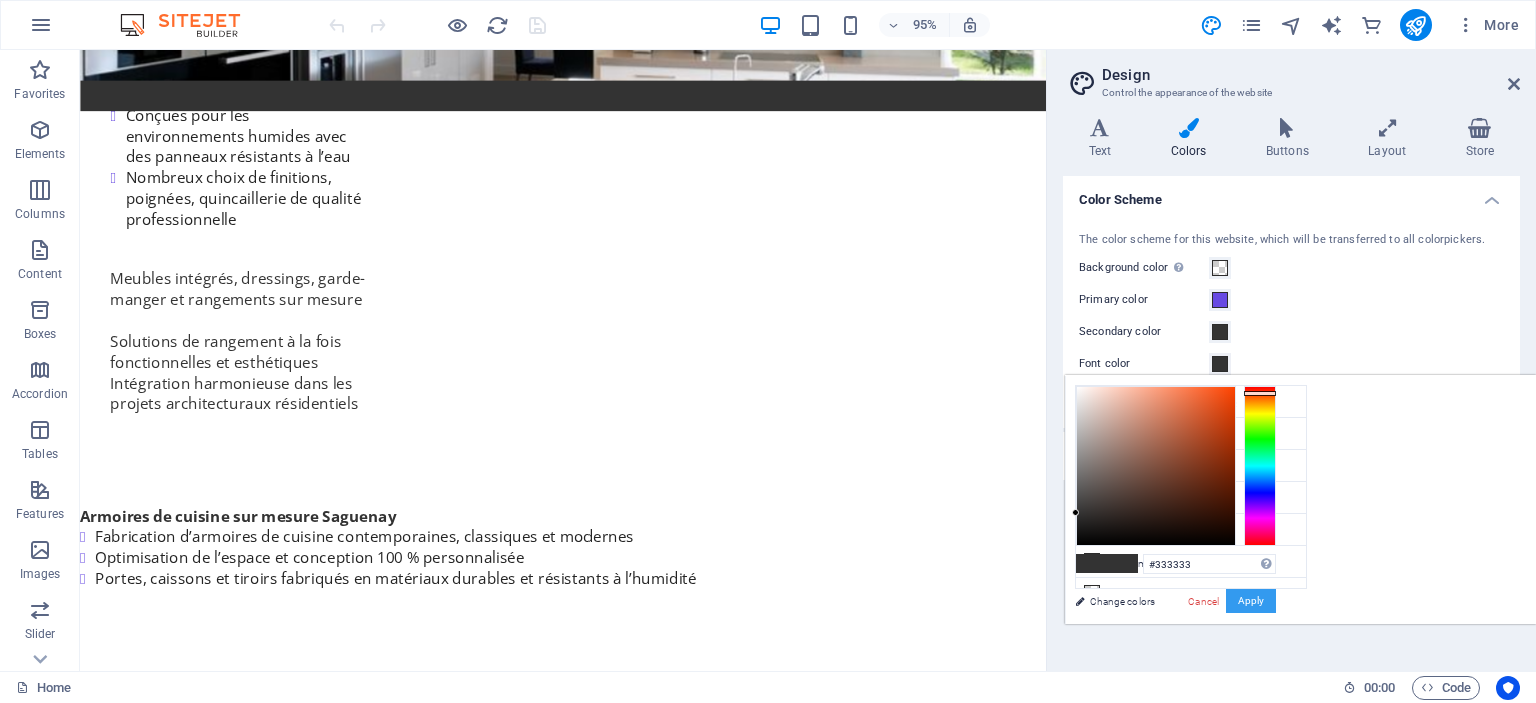 click on "Apply" at bounding box center (1251, 601) 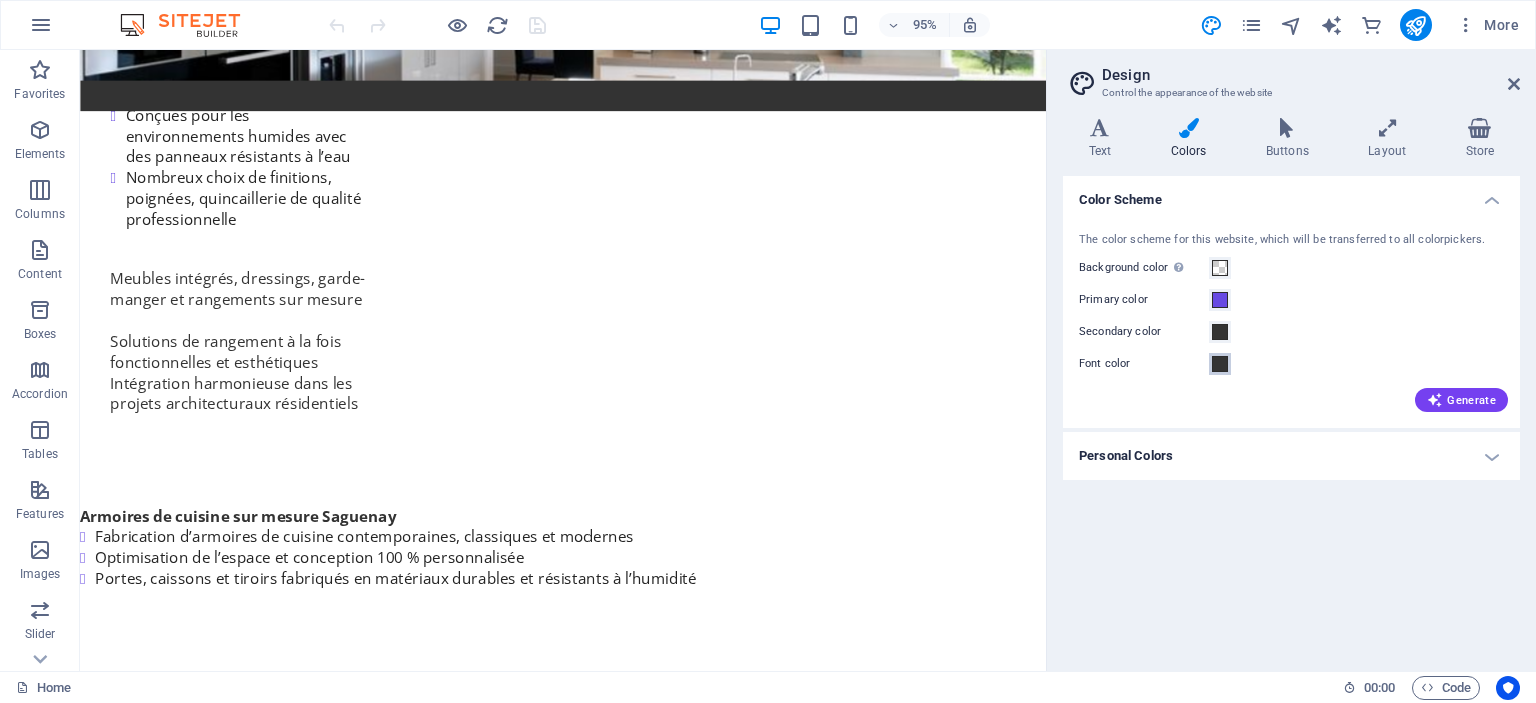 click at bounding box center (1220, 364) 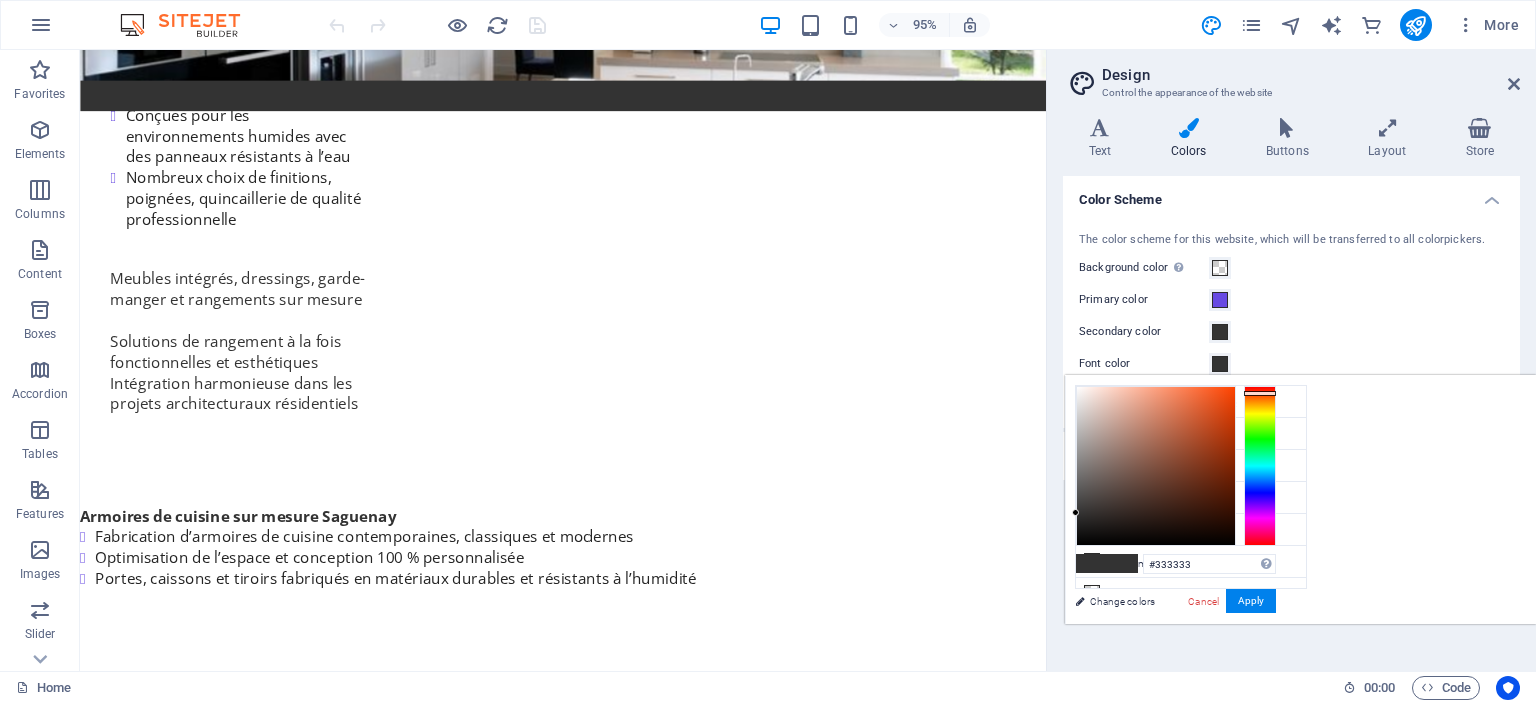 type on "#f15d28" 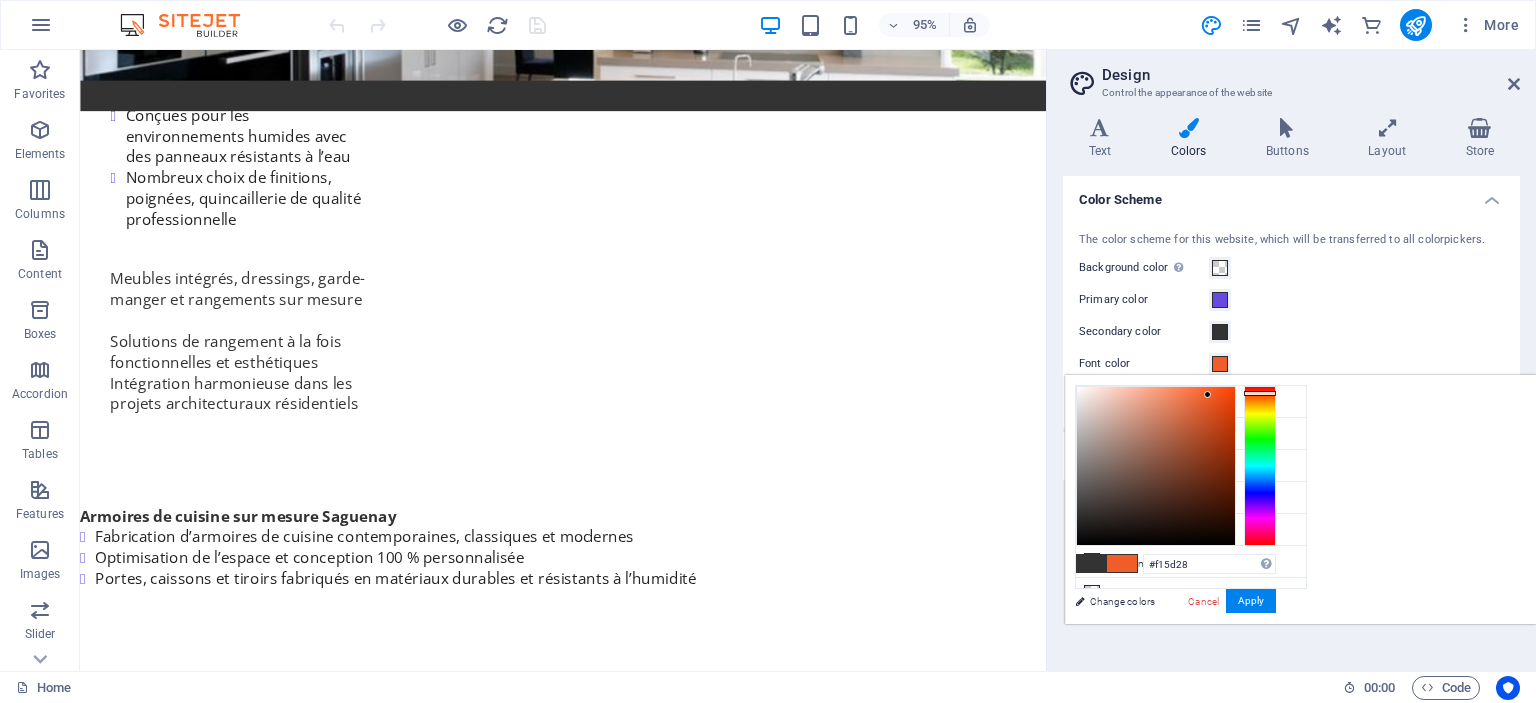 click at bounding box center [1156, 466] 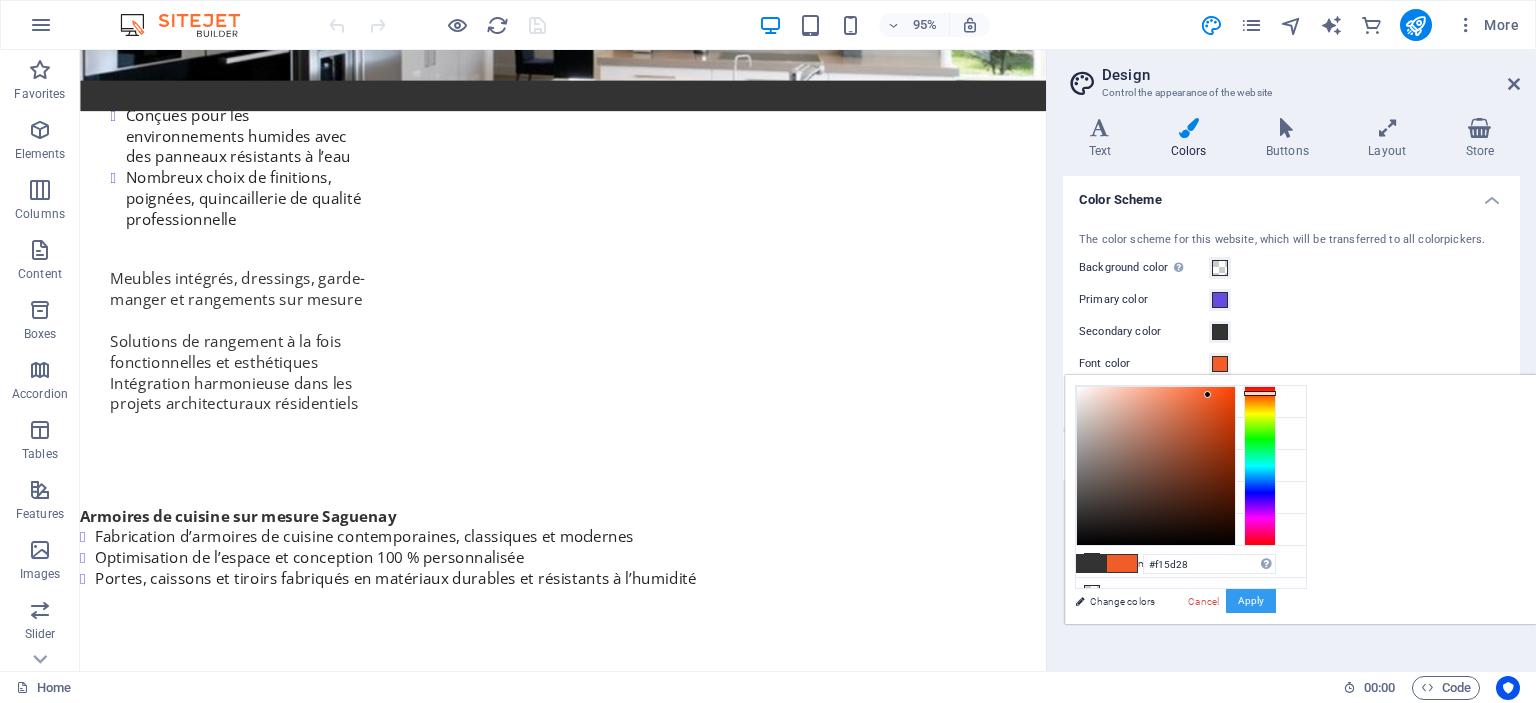 click on "Apply" at bounding box center [1251, 601] 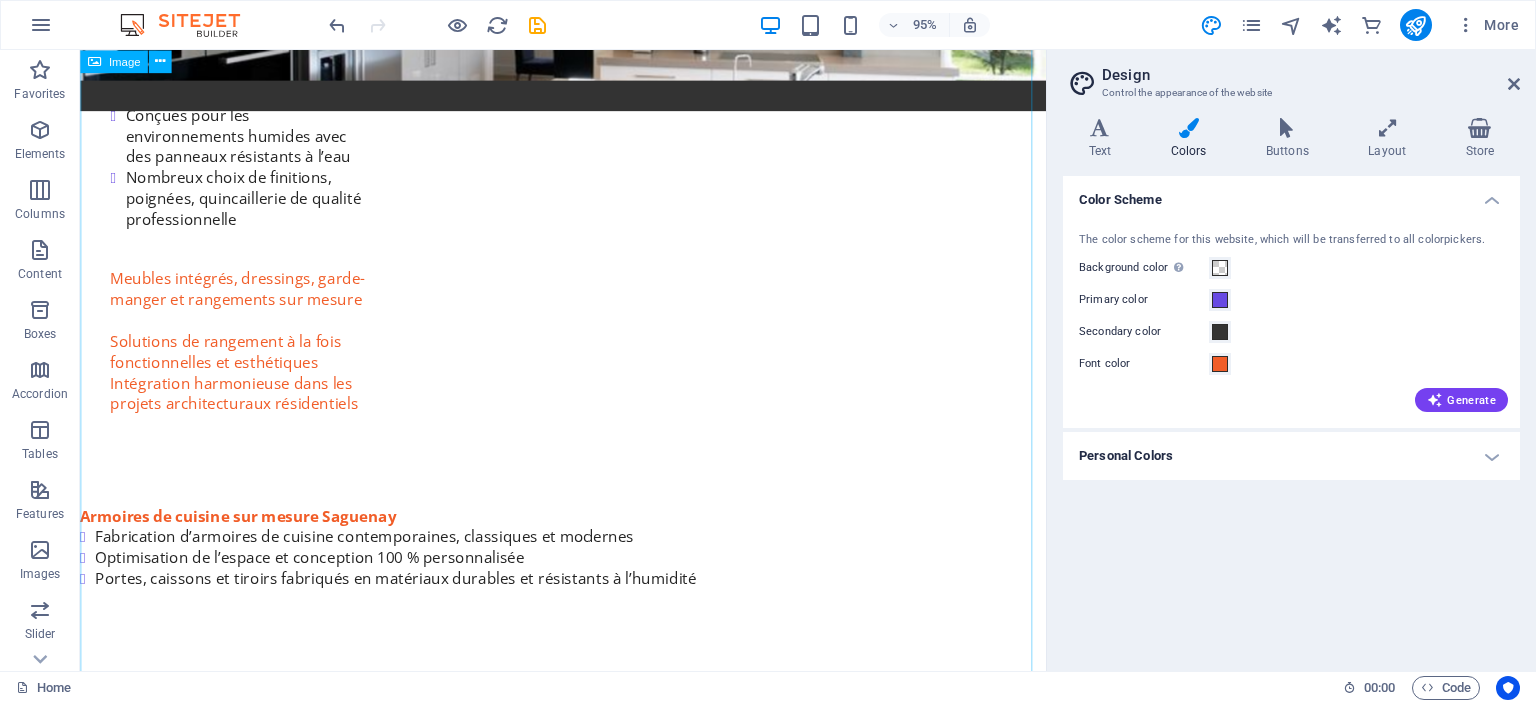 click at bounding box center (588, 3880) 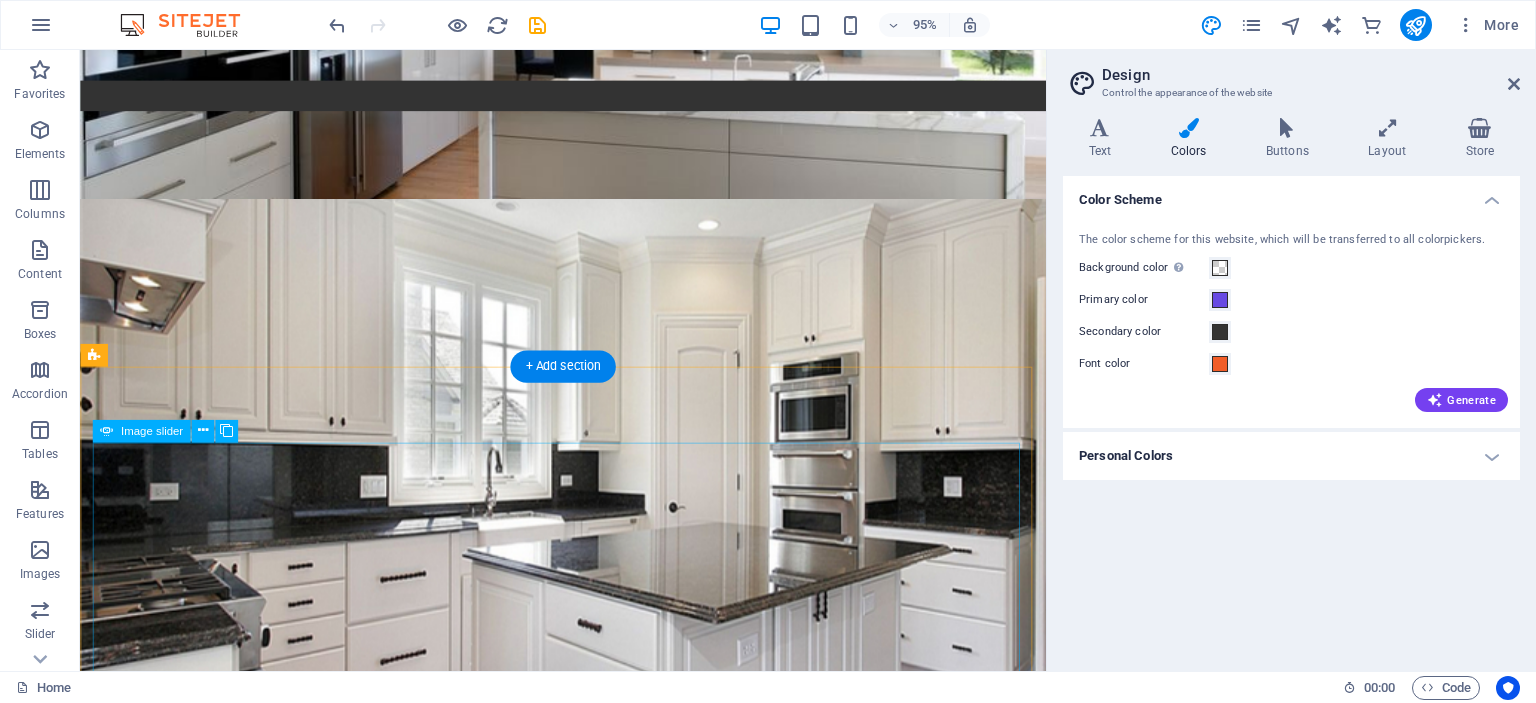 scroll, scrollTop: 0, scrollLeft: 0, axis: both 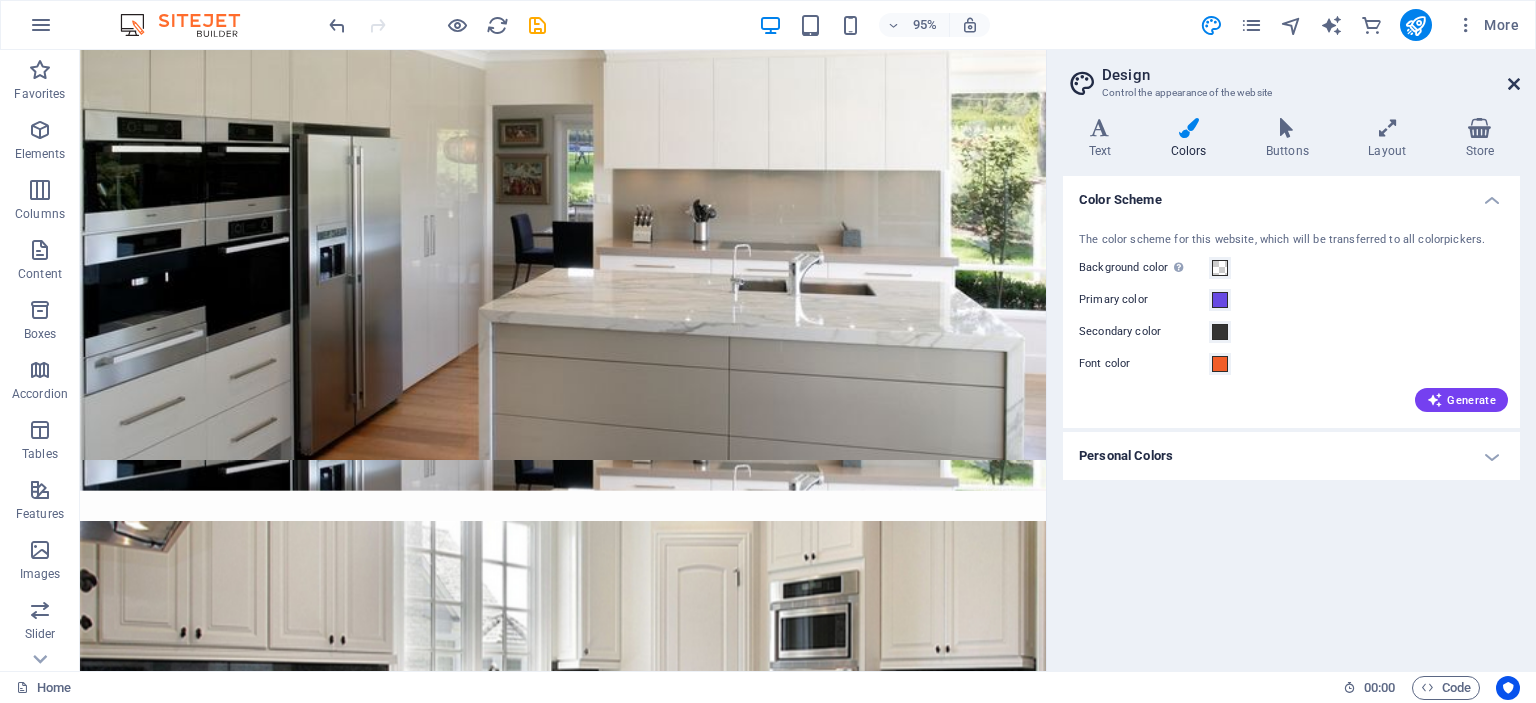 click at bounding box center (1514, 84) 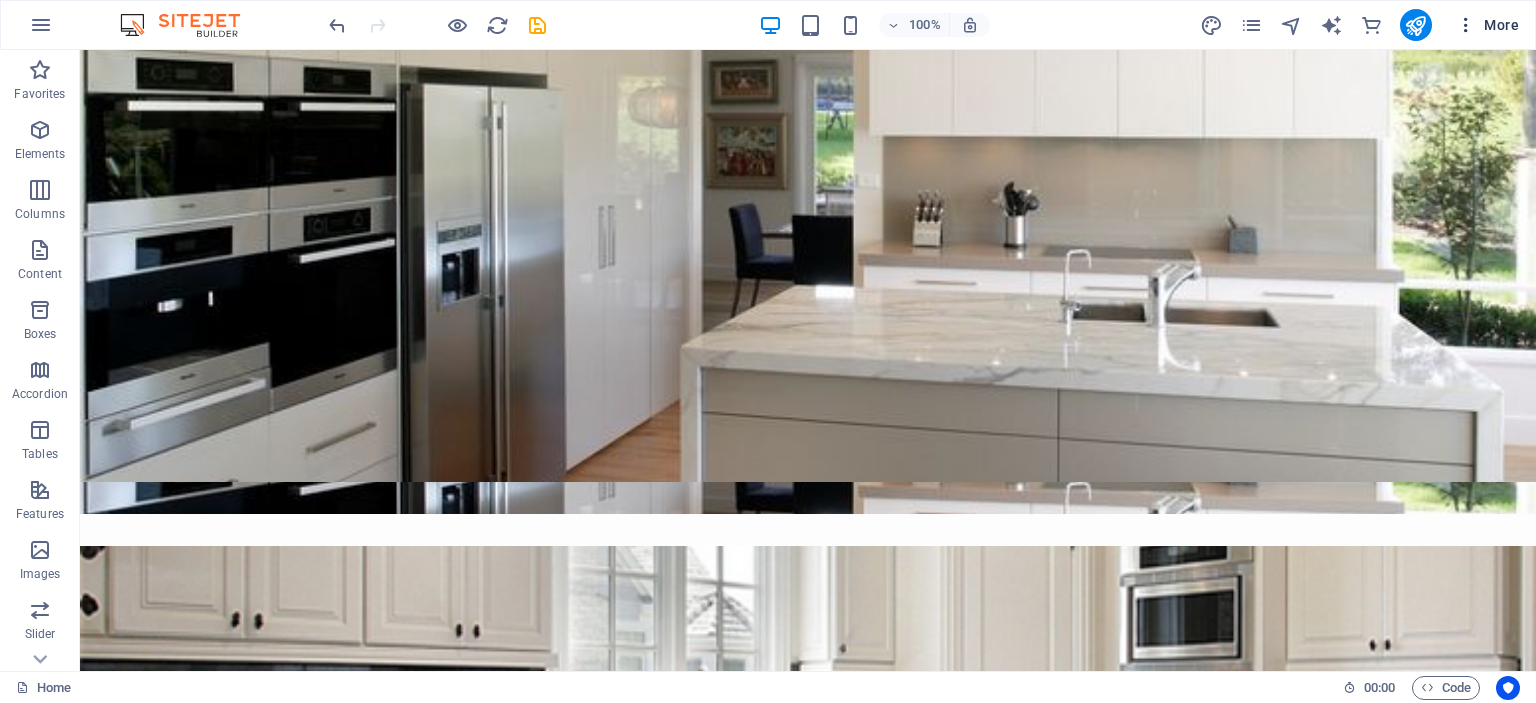 click on "More" at bounding box center (1487, 25) 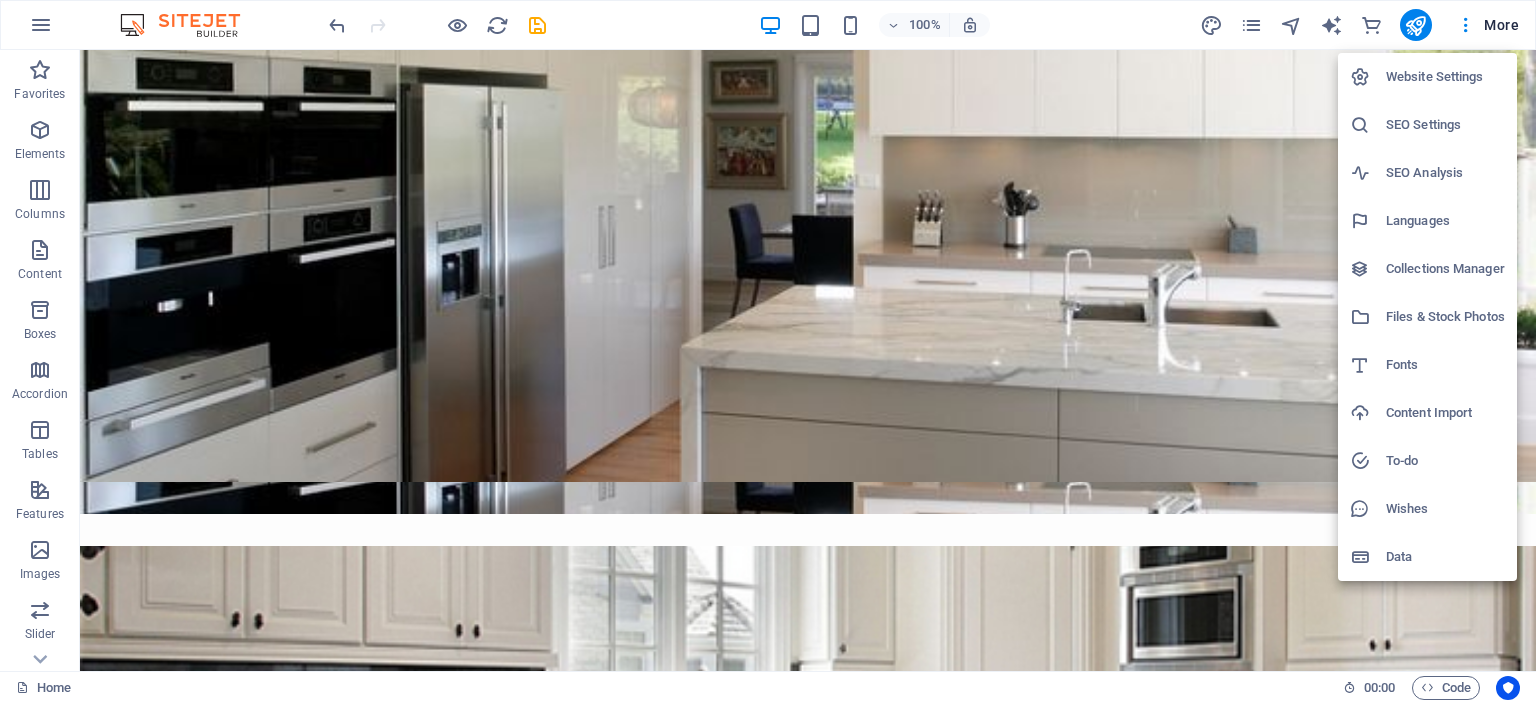 click on "SEO Analysis" at bounding box center [1445, 173] 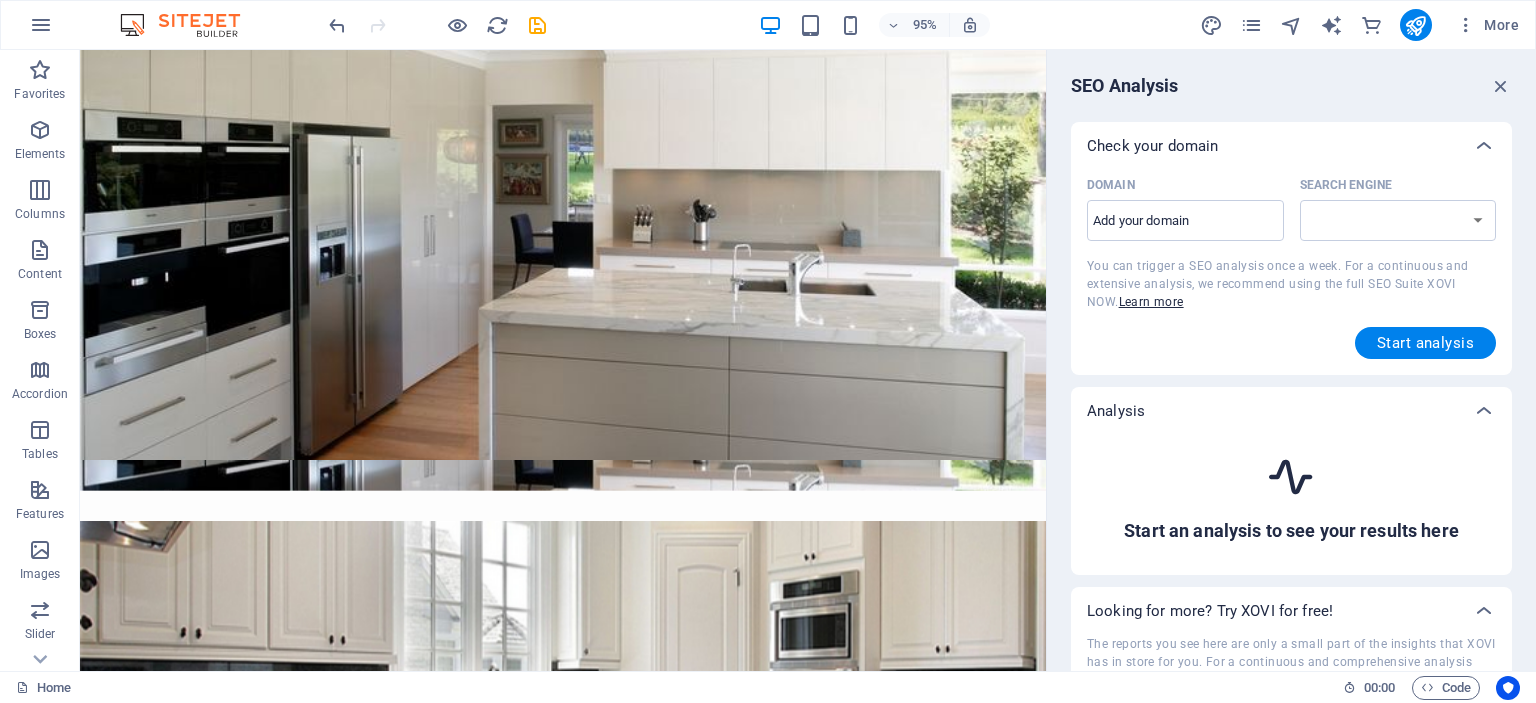 select on "google.com" 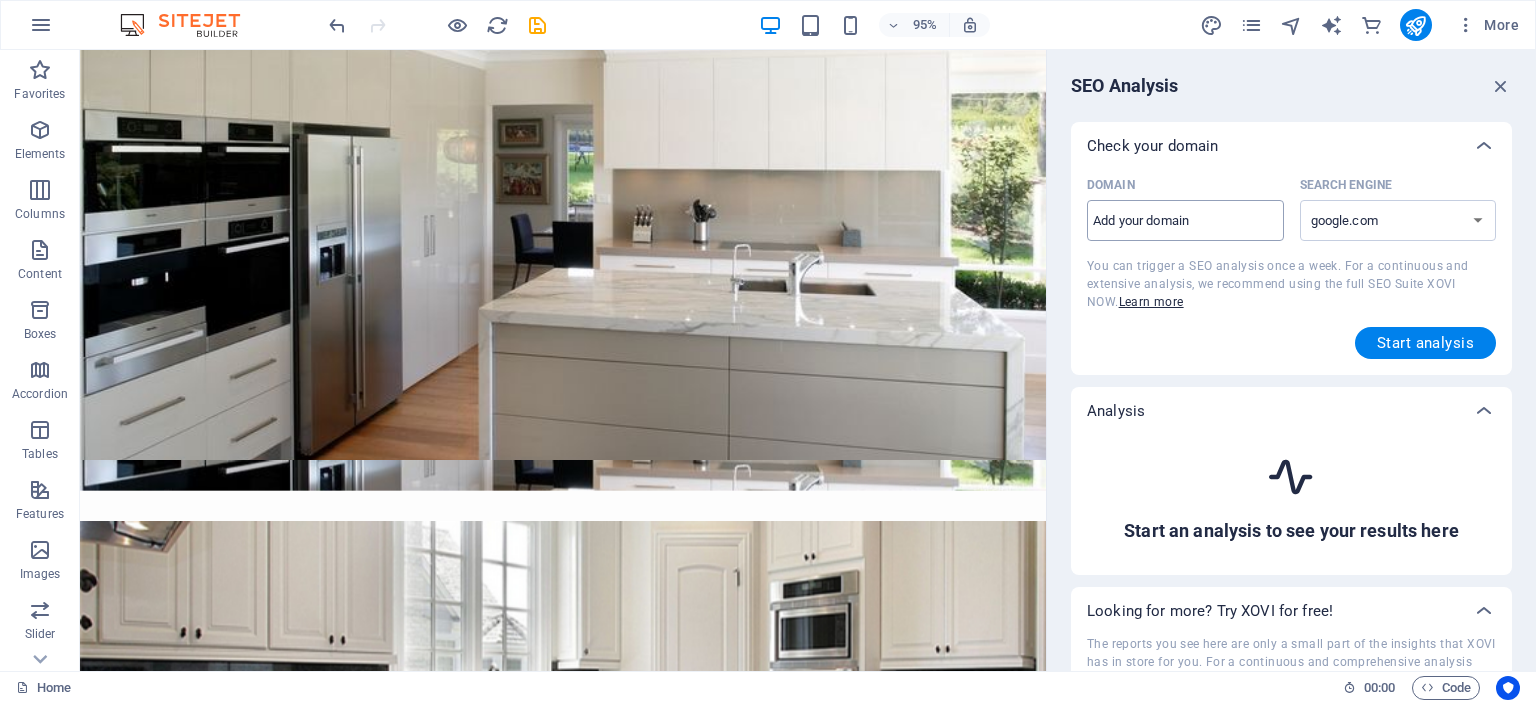 click on "Domain ​" at bounding box center (1185, 221) 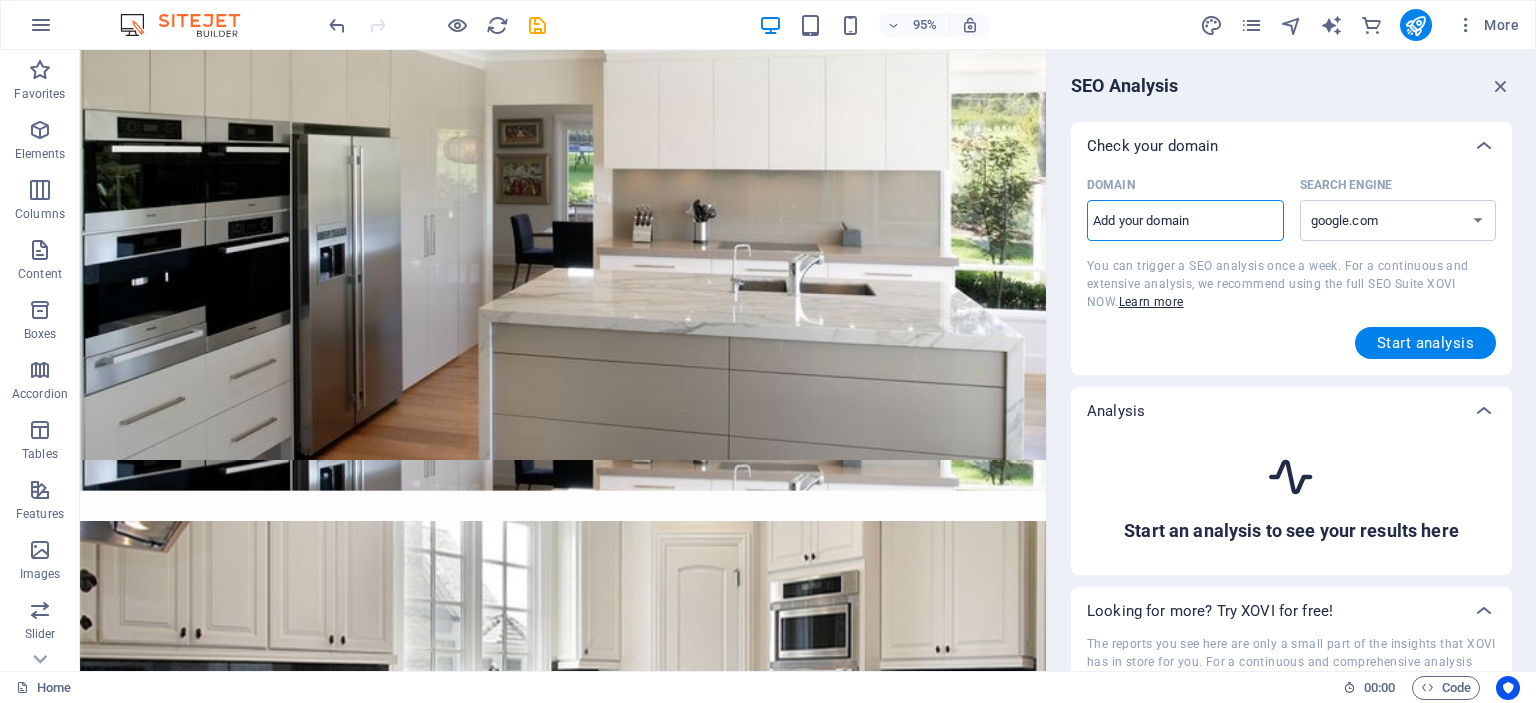 type on "armoiredesign3ds.ca" 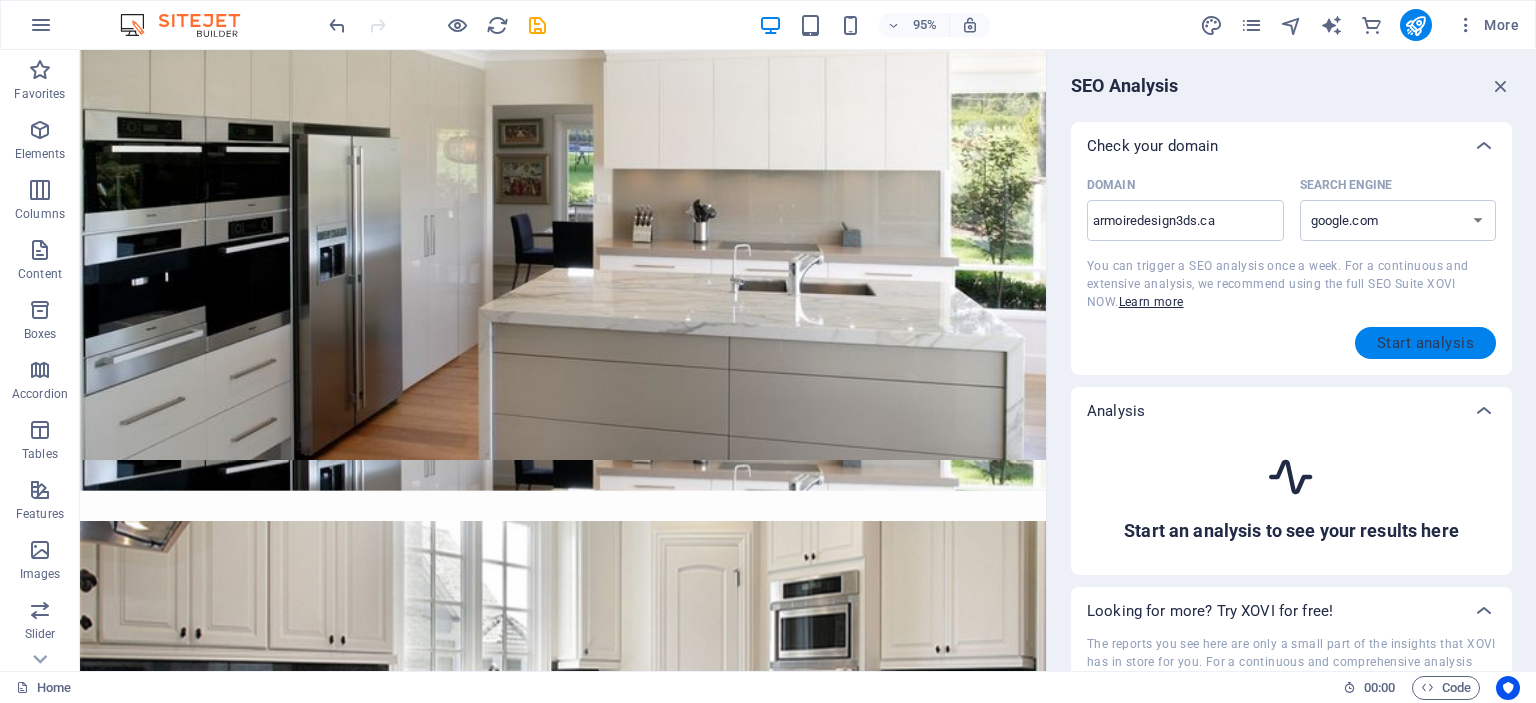 click on "Start analysis" at bounding box center [1425, 343] 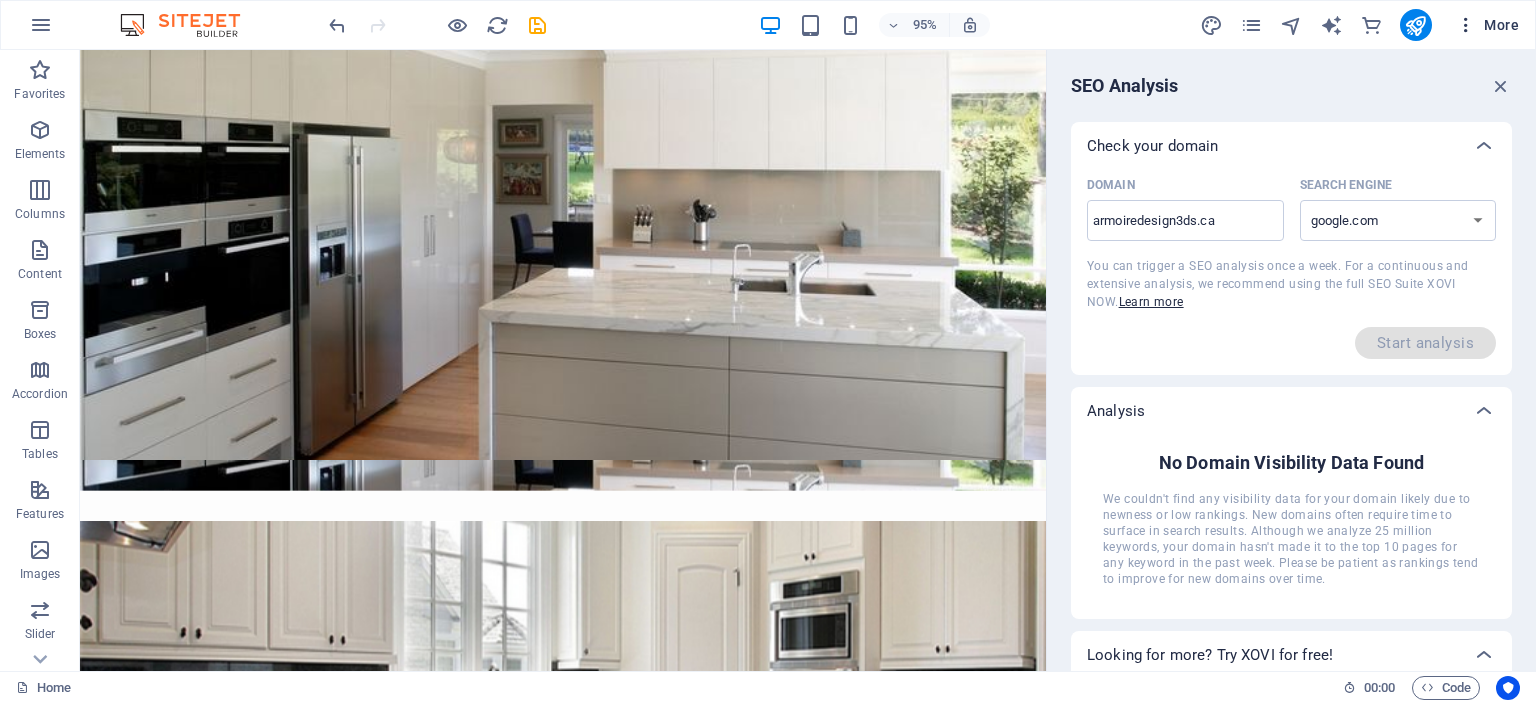 click on "More" at bounding box center (1487, 25) 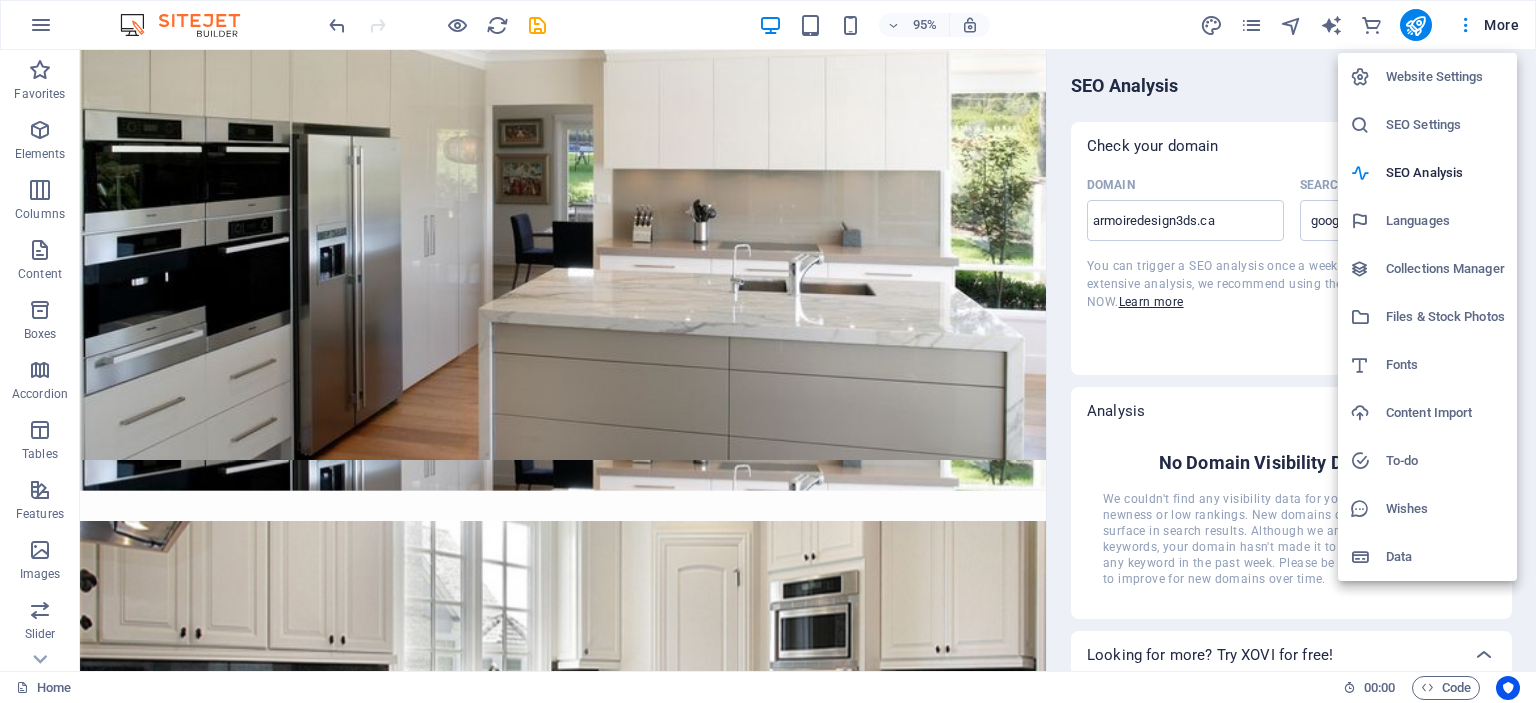click on "SEO Settings" at bounding box center [1445, 125] 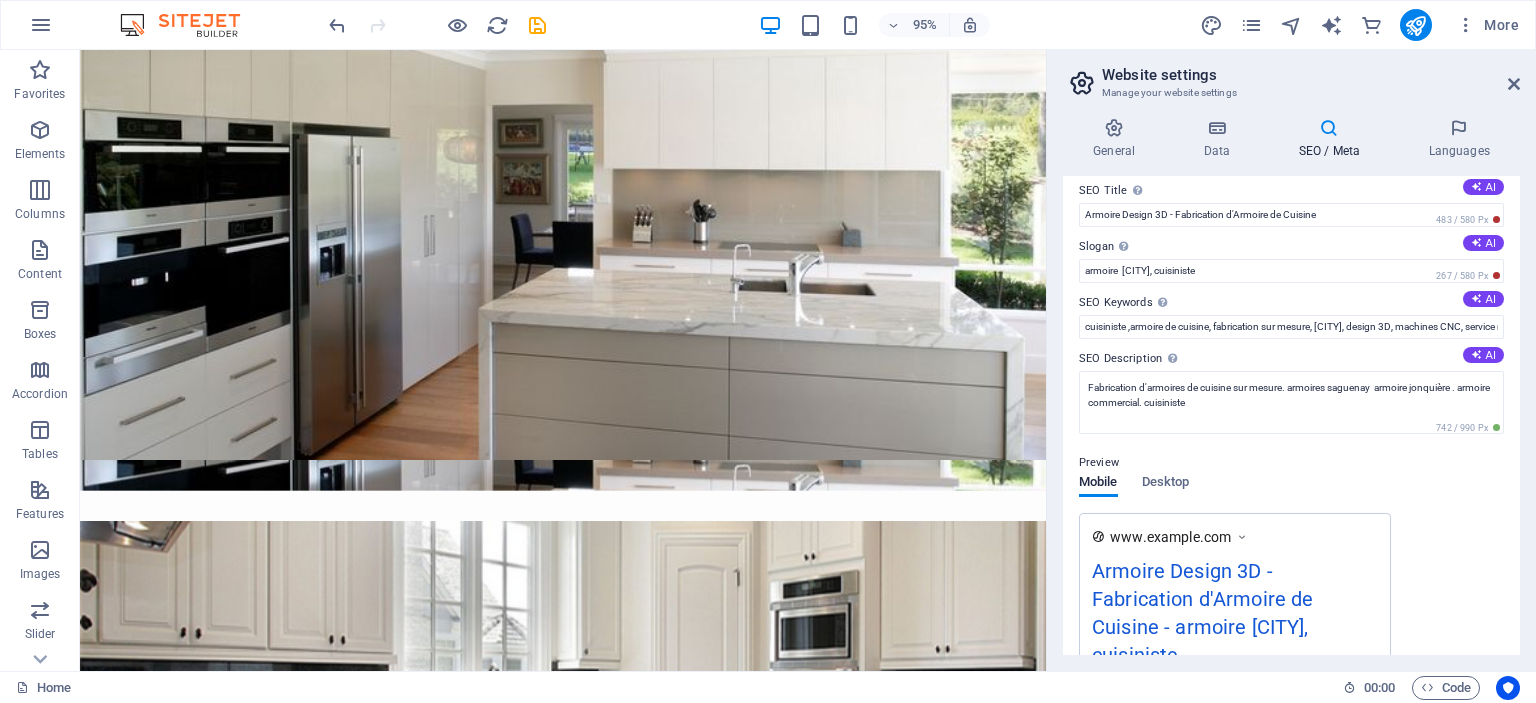scroll, scrollTop: 0, scrollLeft: 0, axis: both 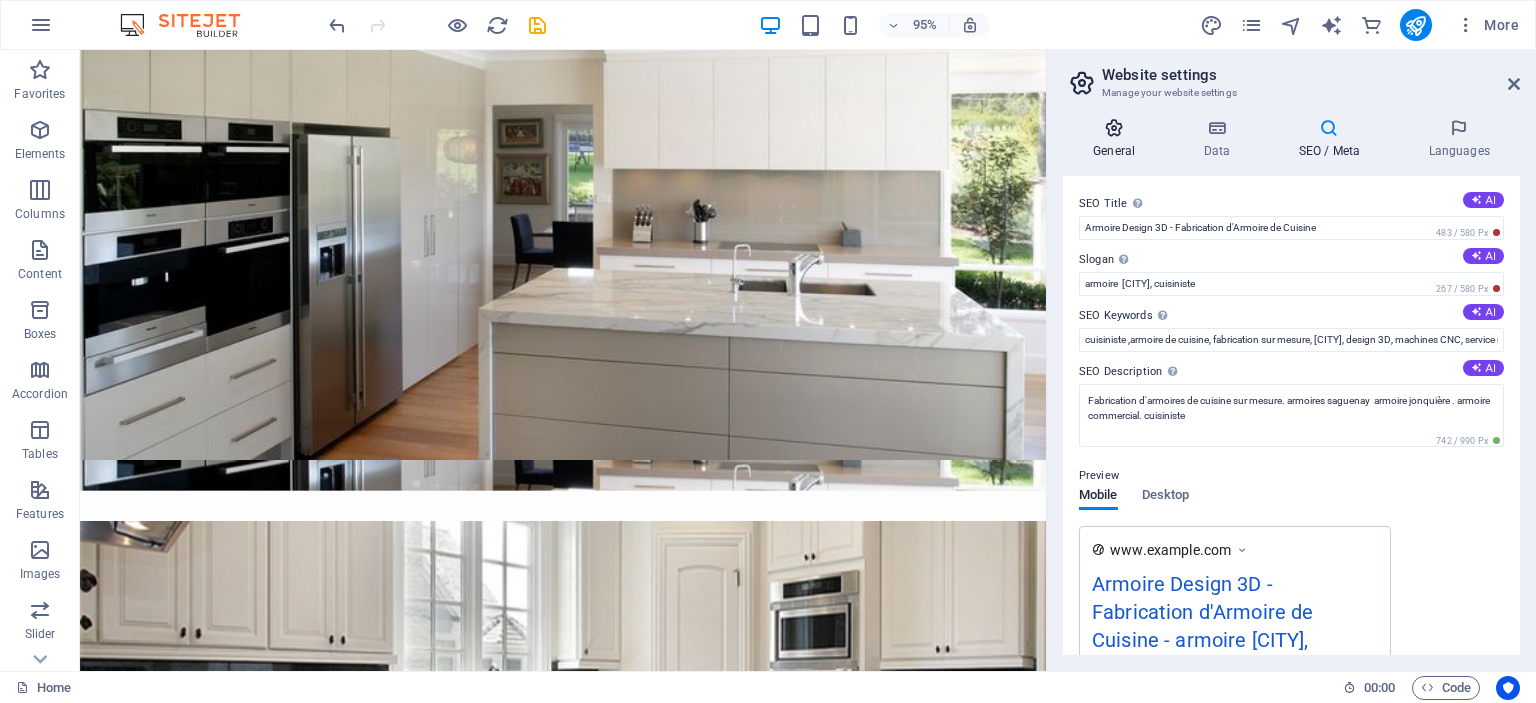 click at bounding box center (1114, 128) 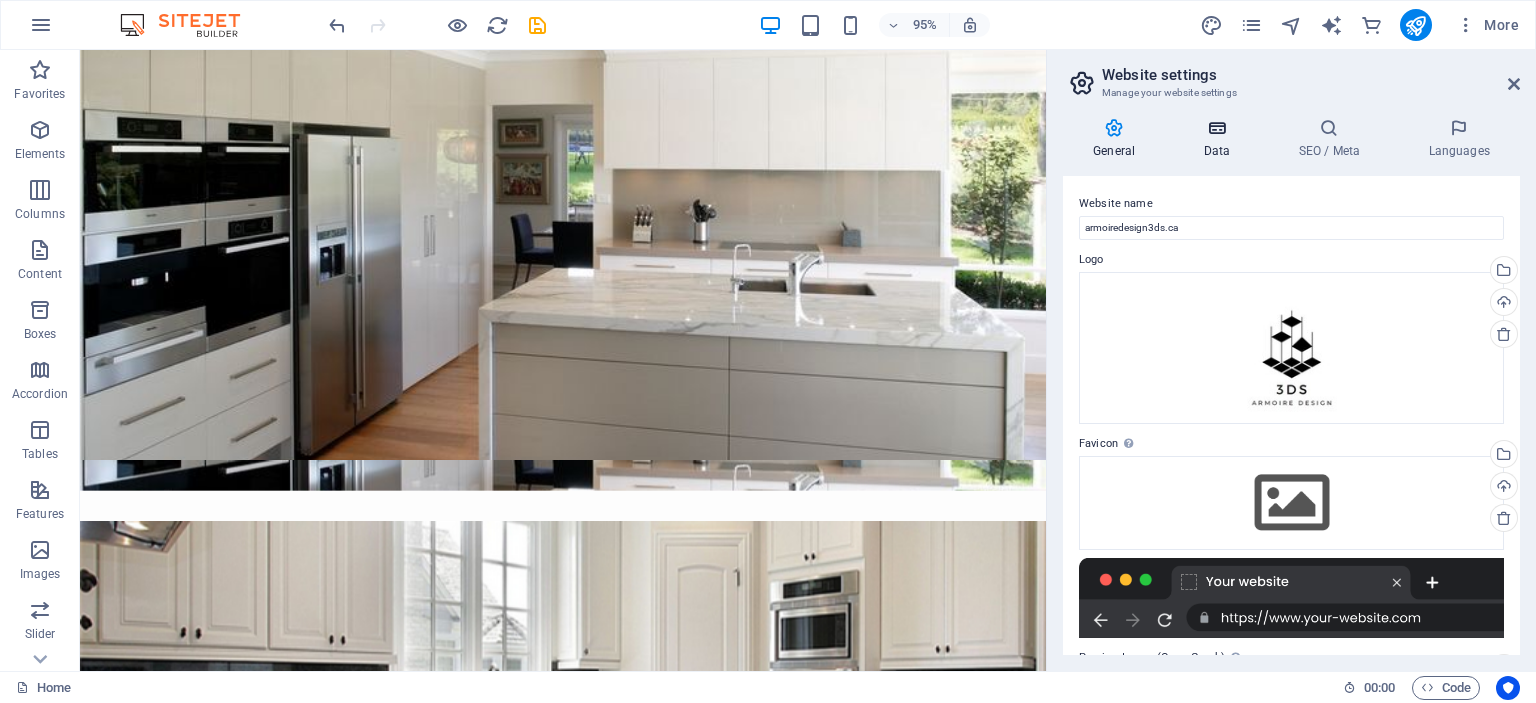 click at bounding box center [1216, 128] 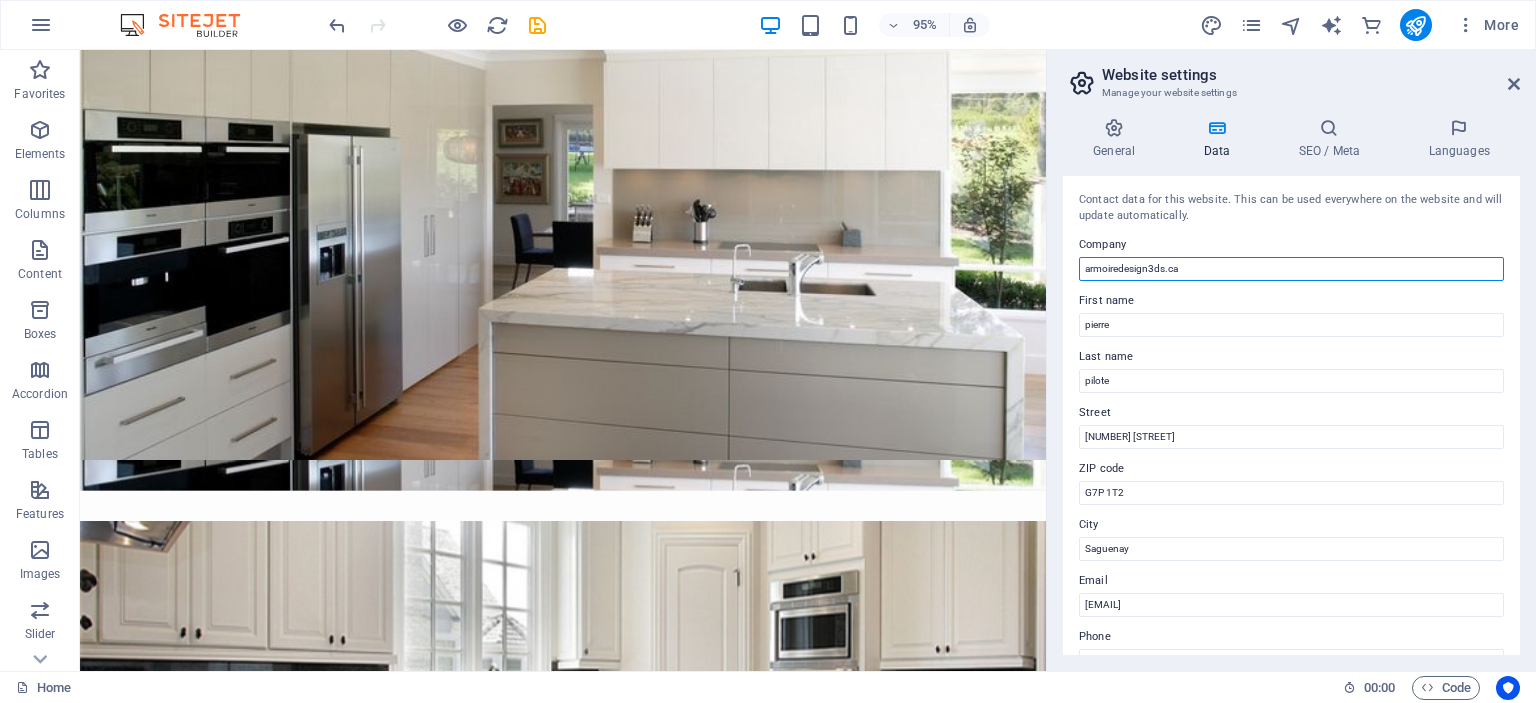 click on "armoiredesign3ds.ca" at bounding box center (1291, 269) 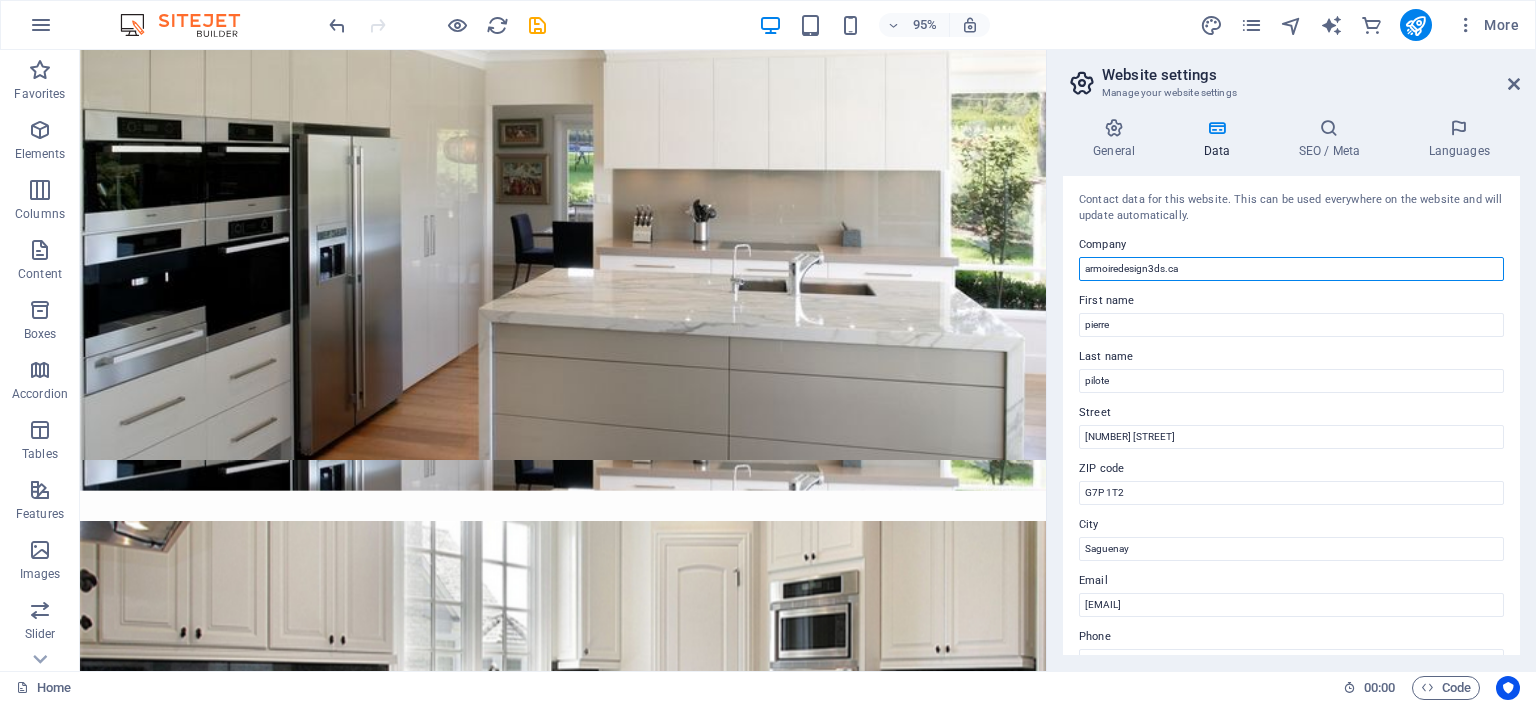 drag, startPoint x: 1163, startPoint y: 270, endPoint x: 1201, endPoint y: 268, distance: 38.052597 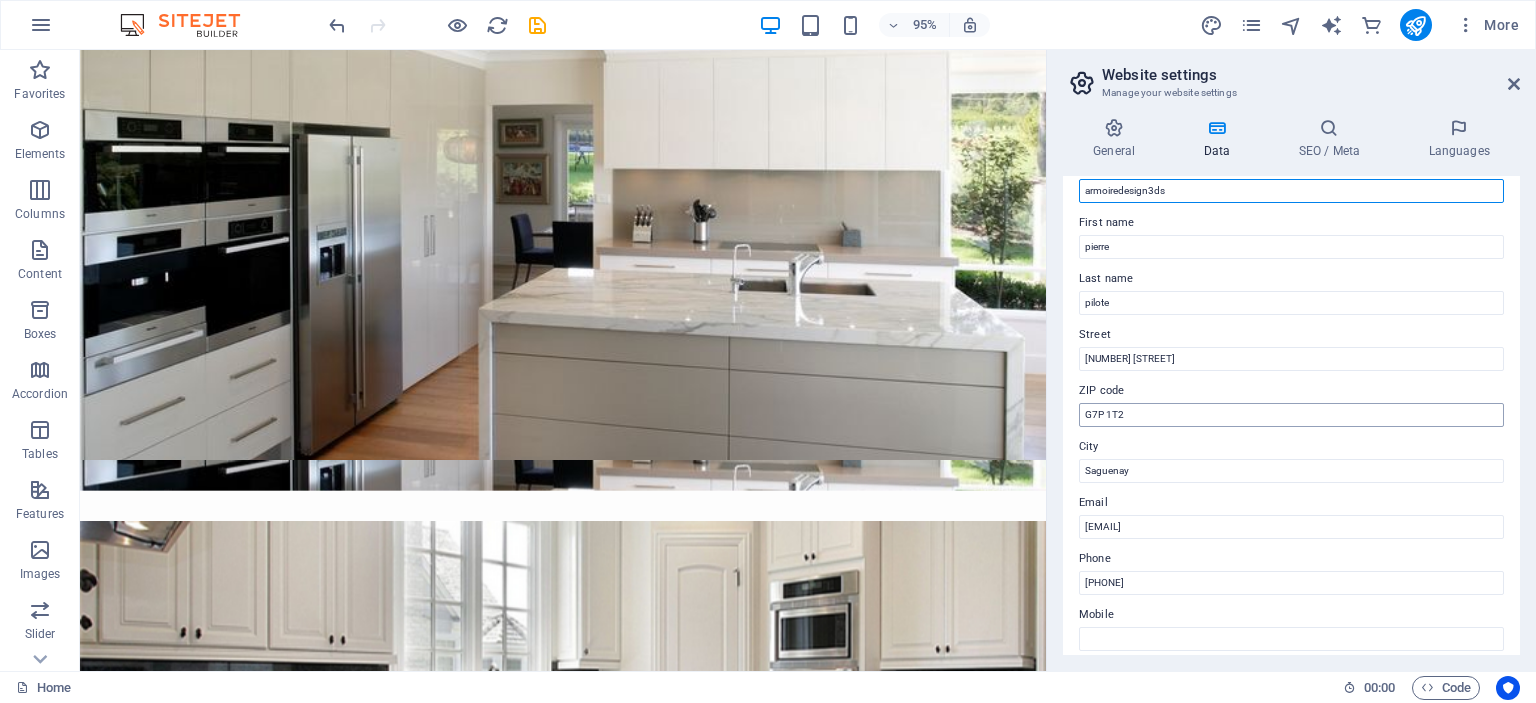 scroll, scrollTop: 0, scrollLeft: 0, axis: both 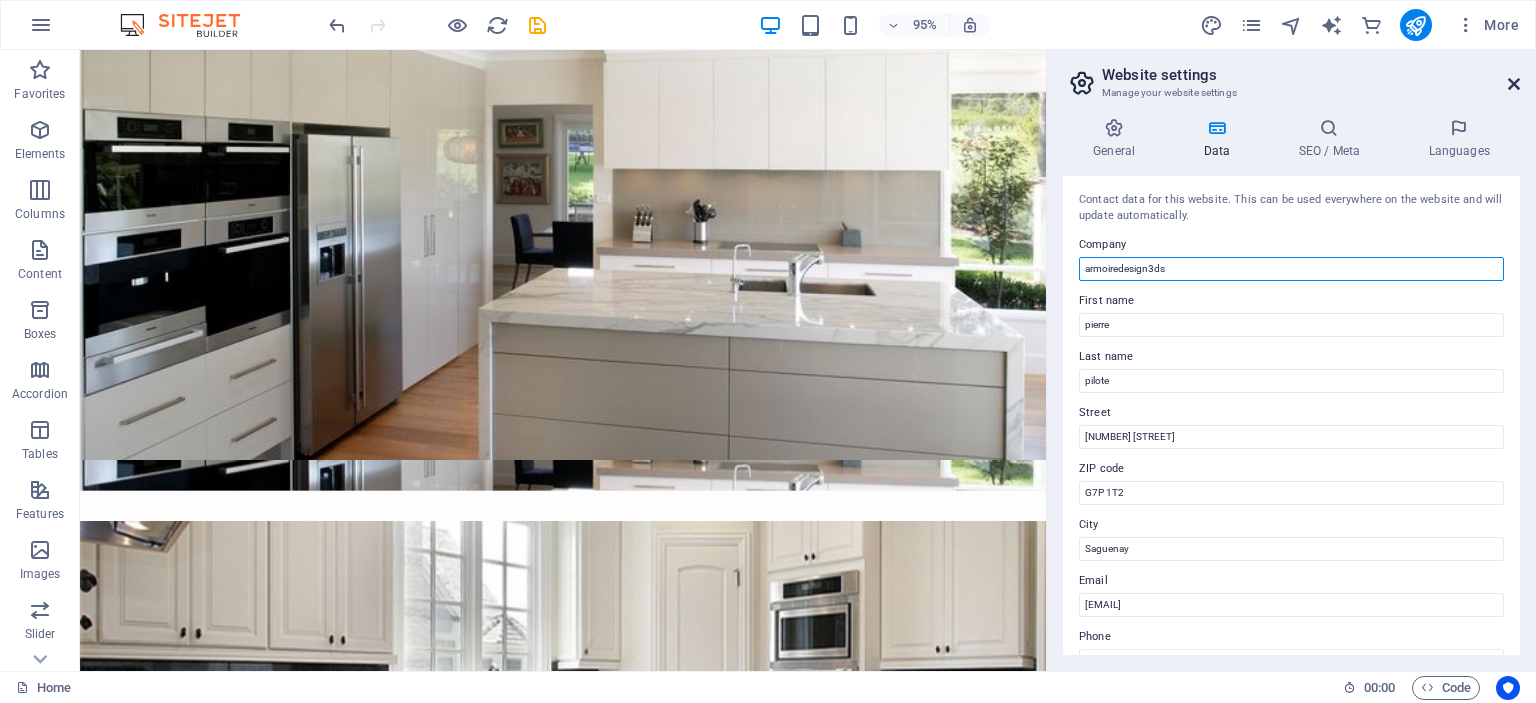 type on "armoiredesign3ds" 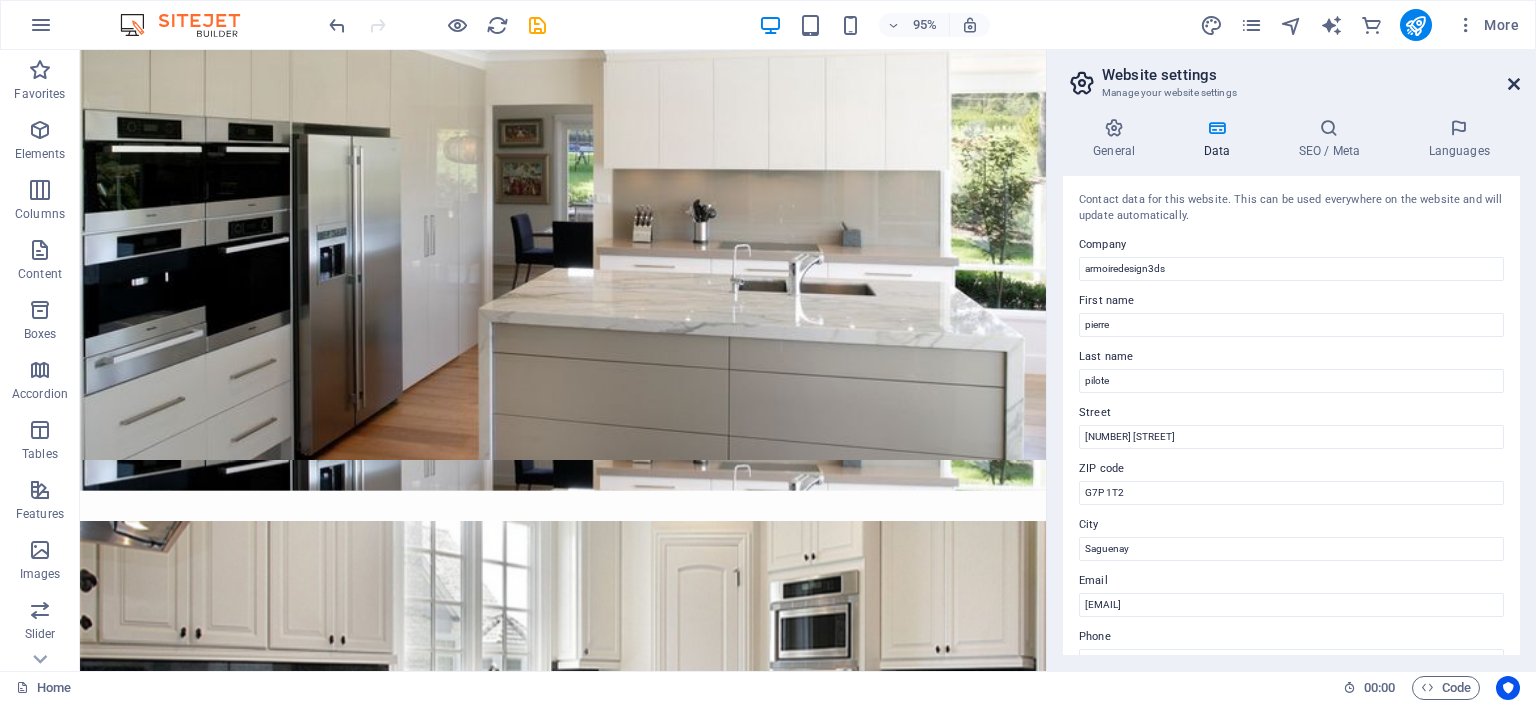 click at bounding box center (1514, 84) 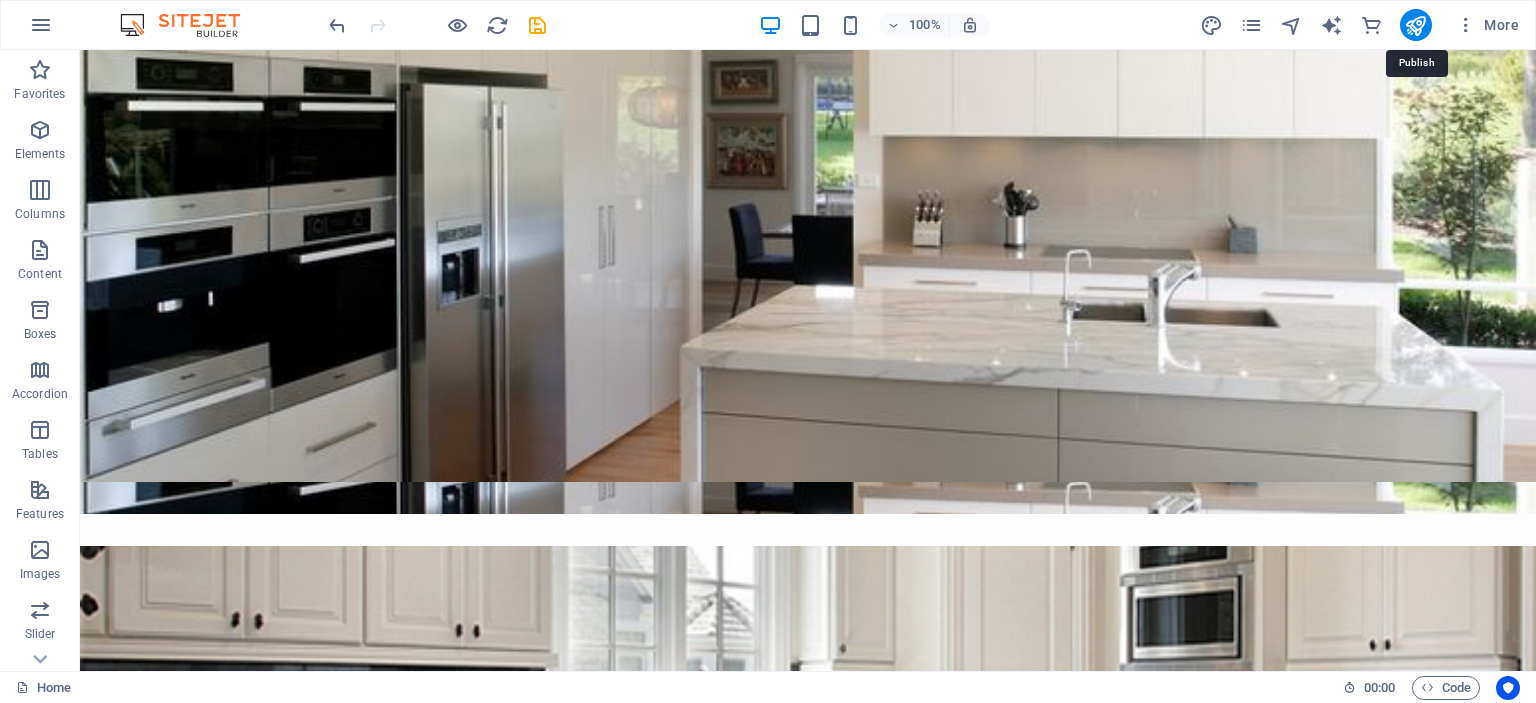 drag, startPoint x: 1493, startPoint y: 72, endPoint x: 902, endPoint y: 219, distance: 609.0074 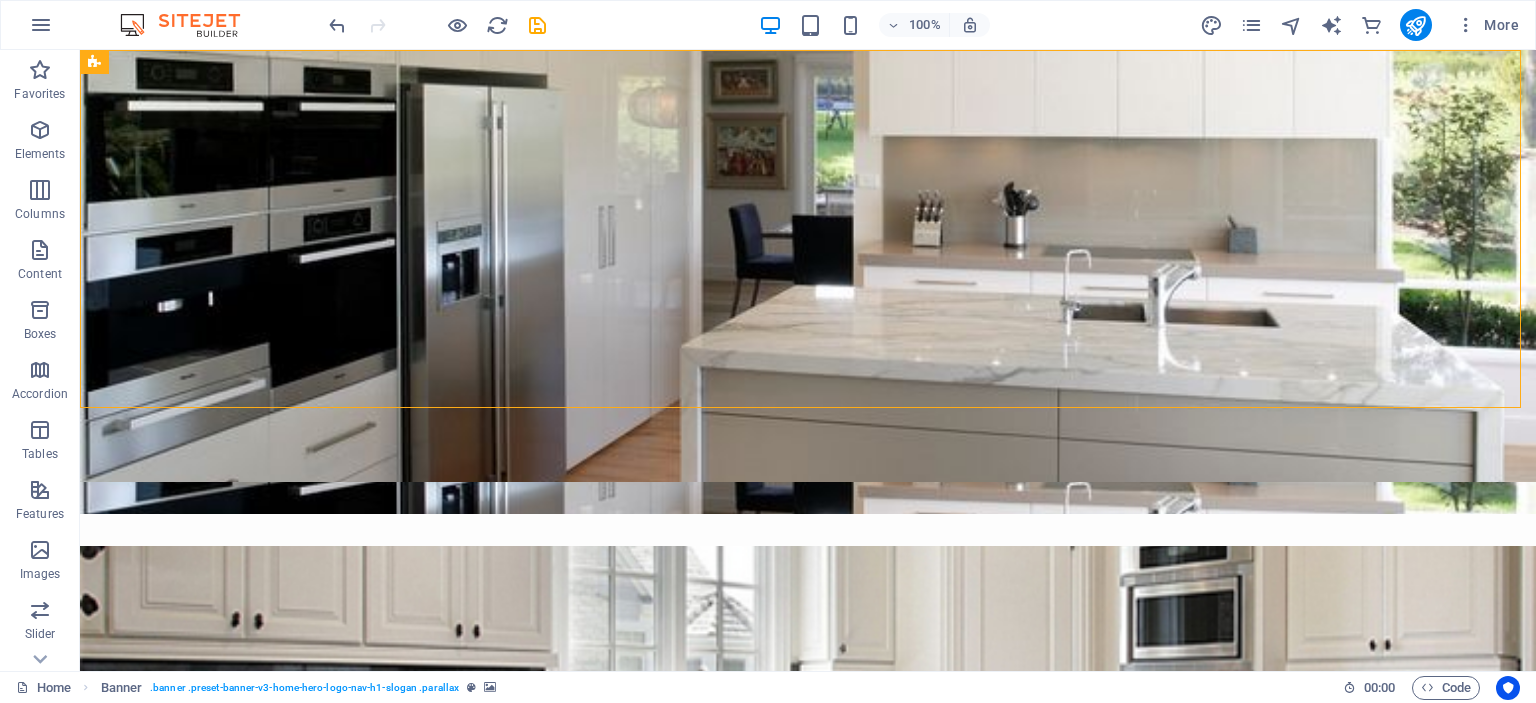click at bounding box center (190, 25) 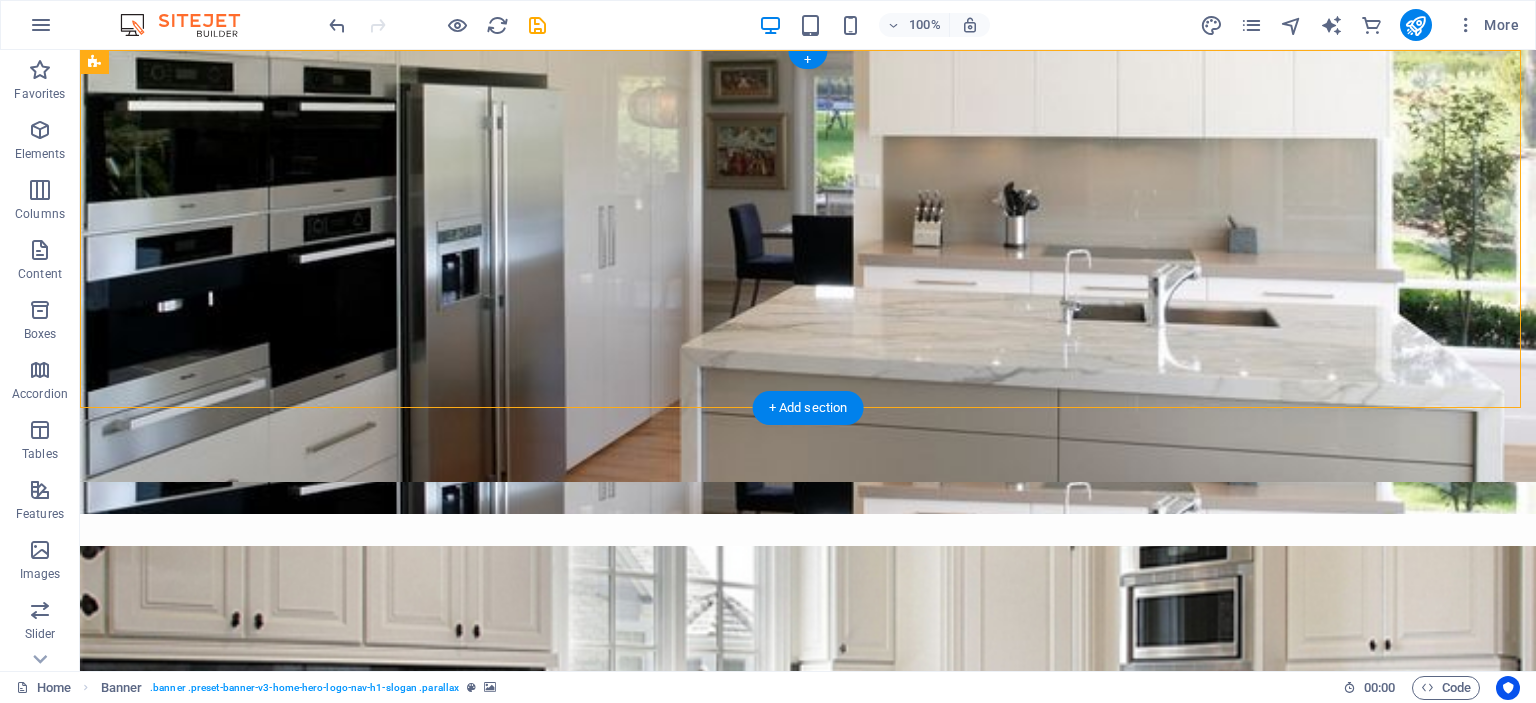 click at bounding box center [808, 498] 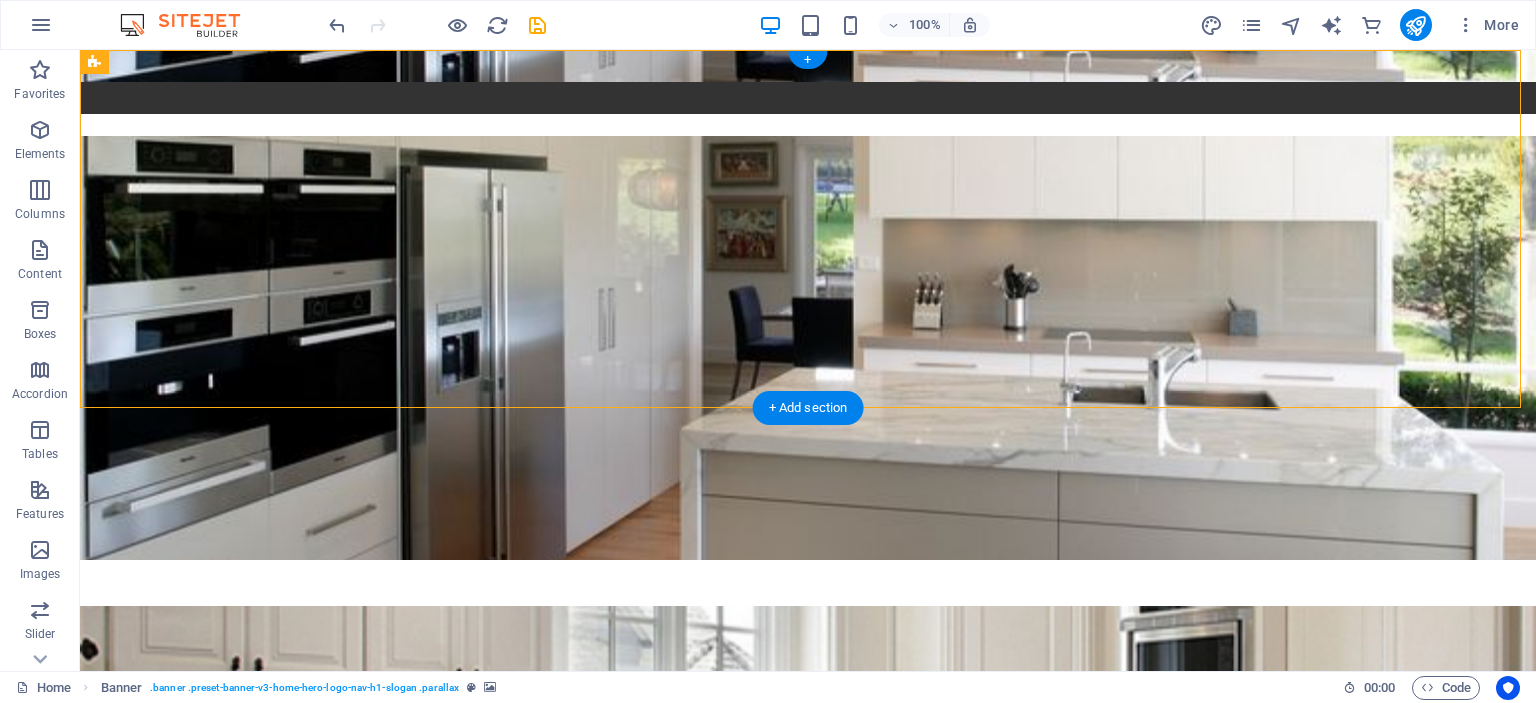scroll, scrollTop: 0, scrollLeft: 0, axis: both 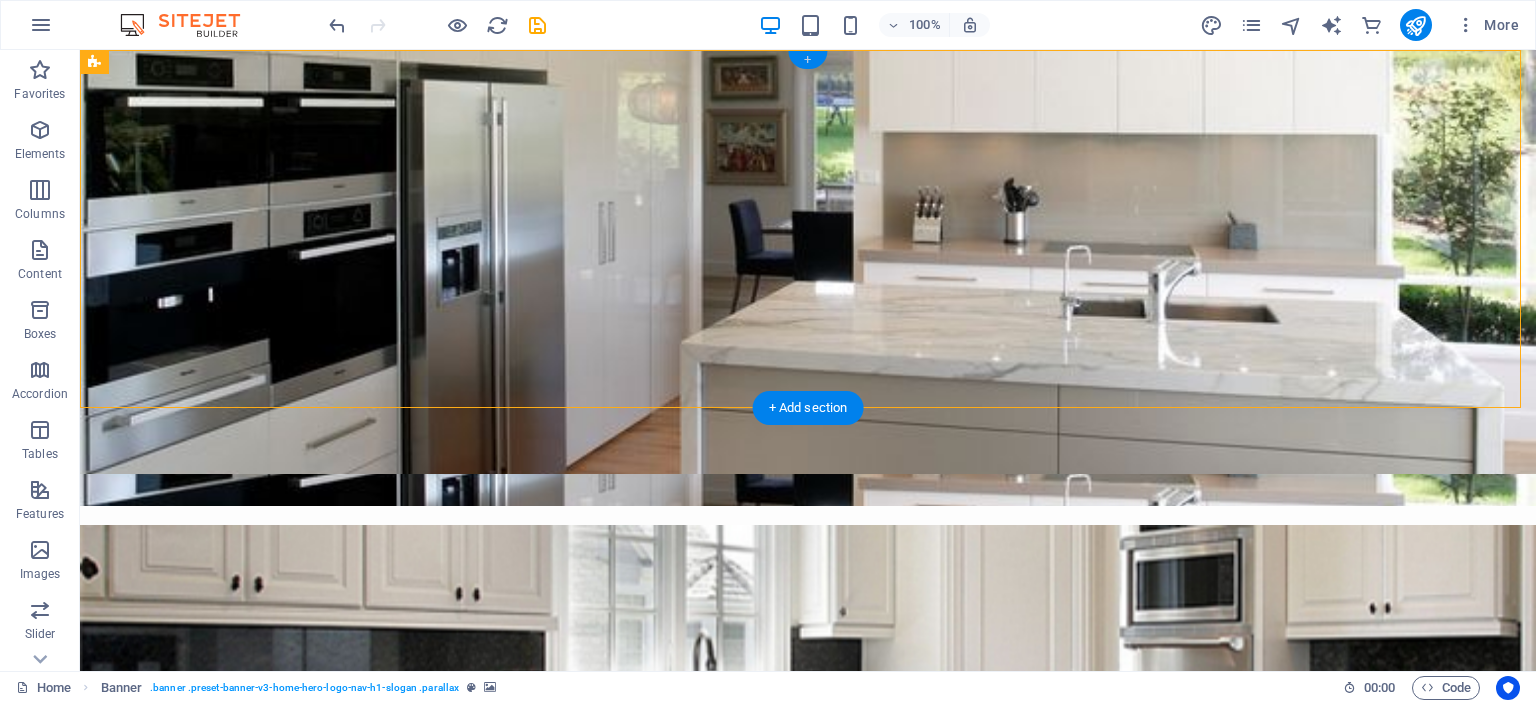 click on "+" at bounding box center (807, 60) 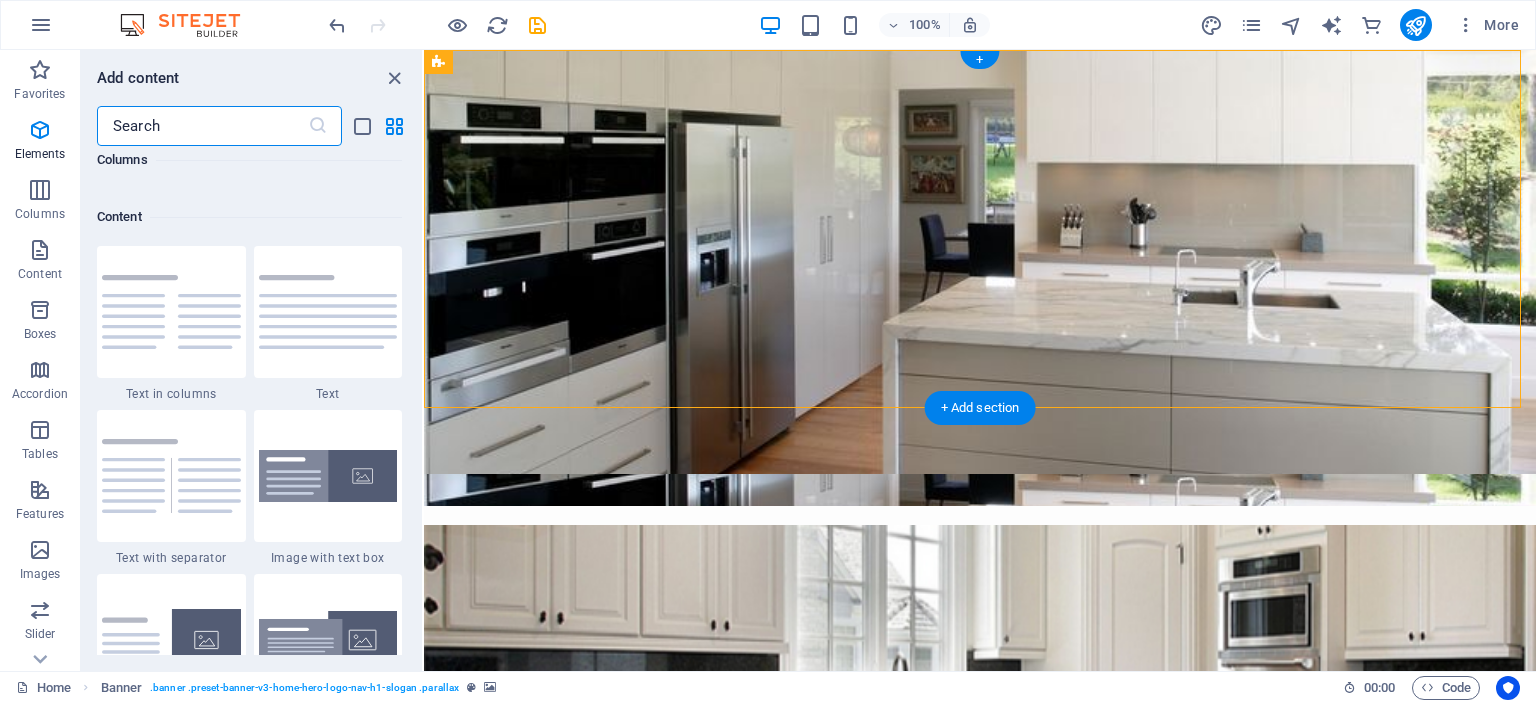 scroll, scrollTop: 3499, scrollLeft: 0, axis: vertical 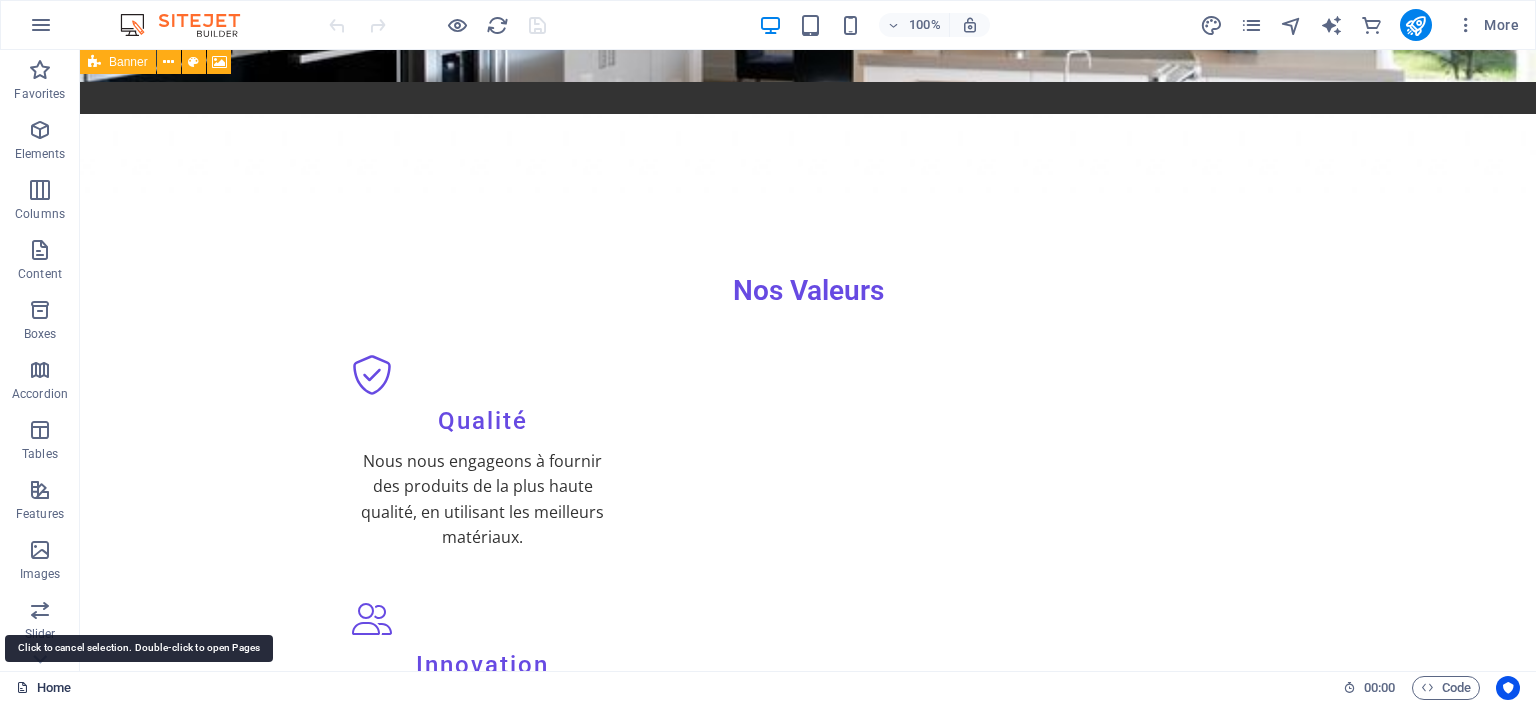 click on "Home" at bounding box center (43, 688) 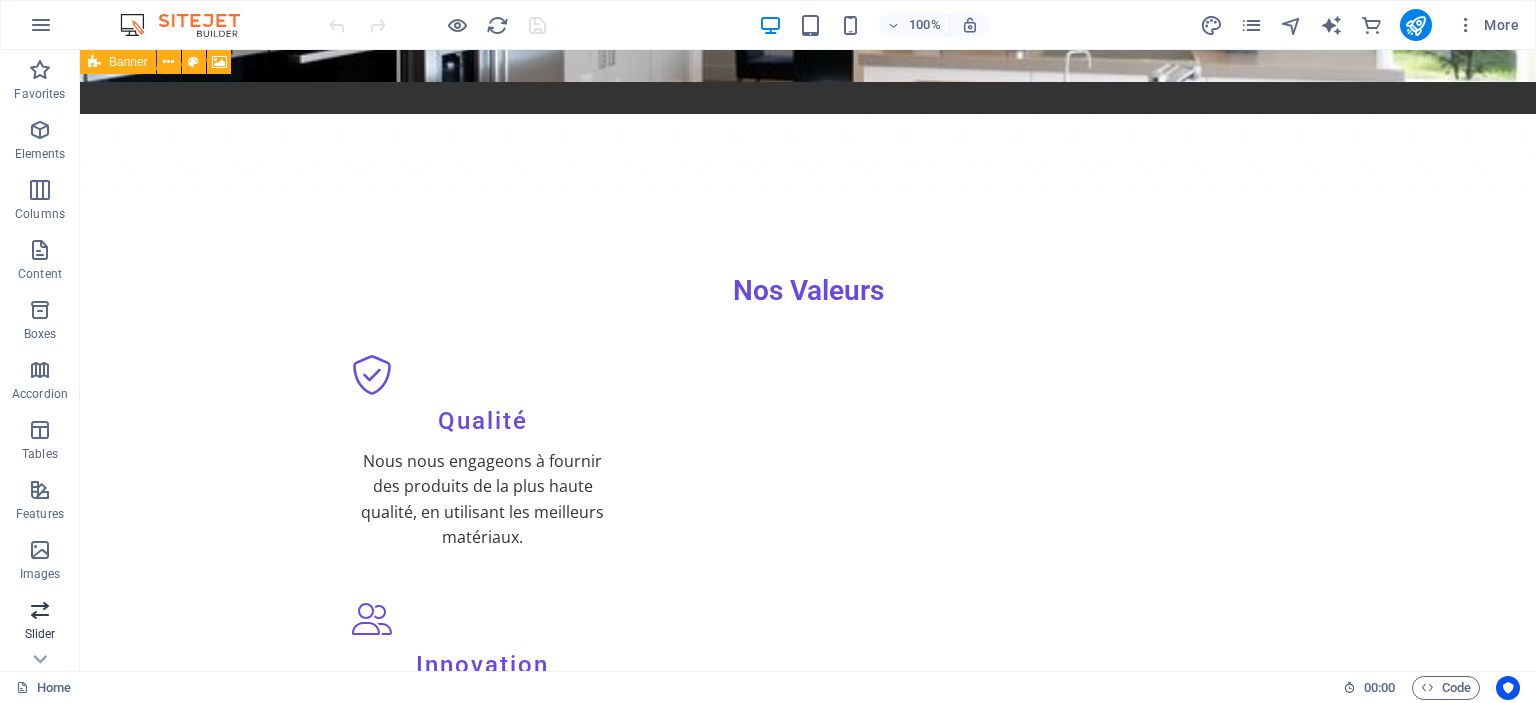 click at bounding box center (40, 610) 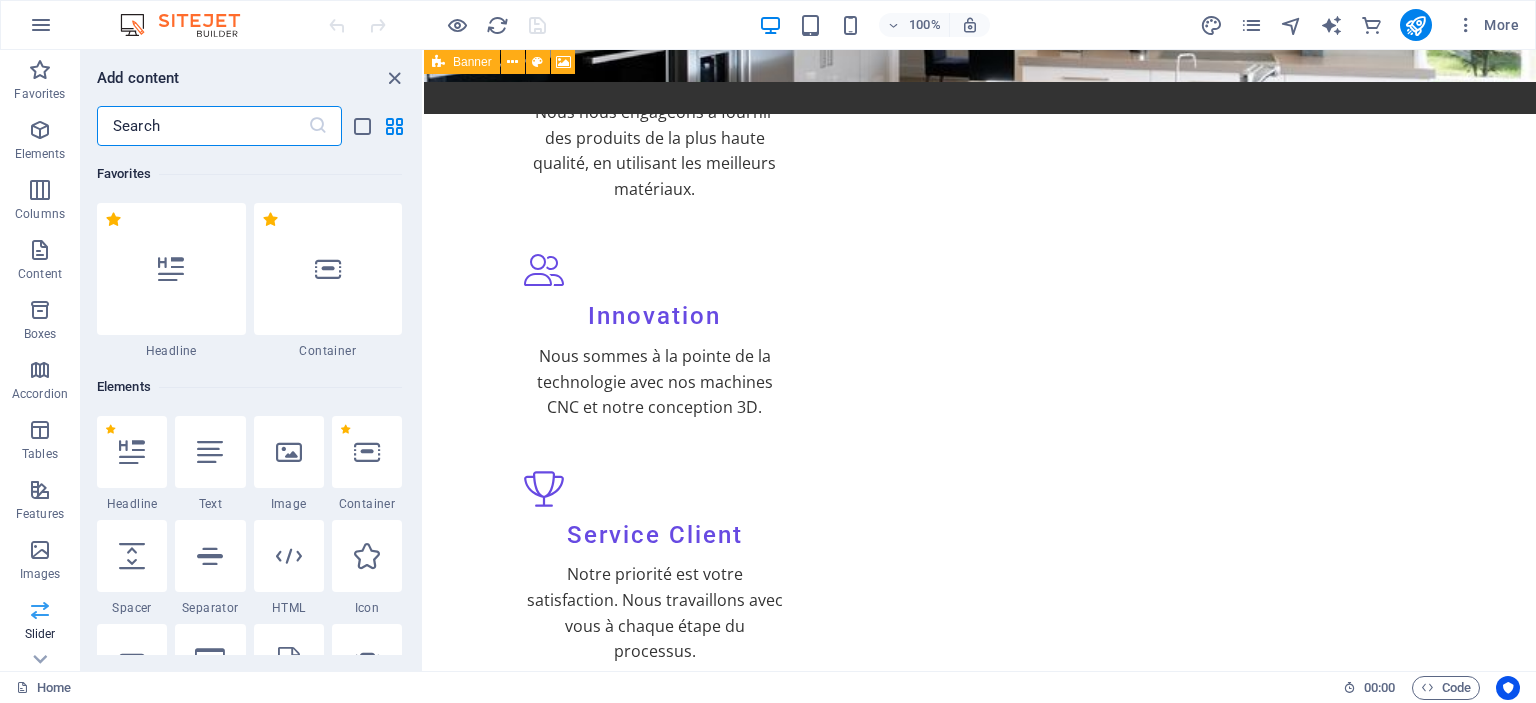 scroll, scrollTop: 10064, scrollLeft: 0, axis: vertical 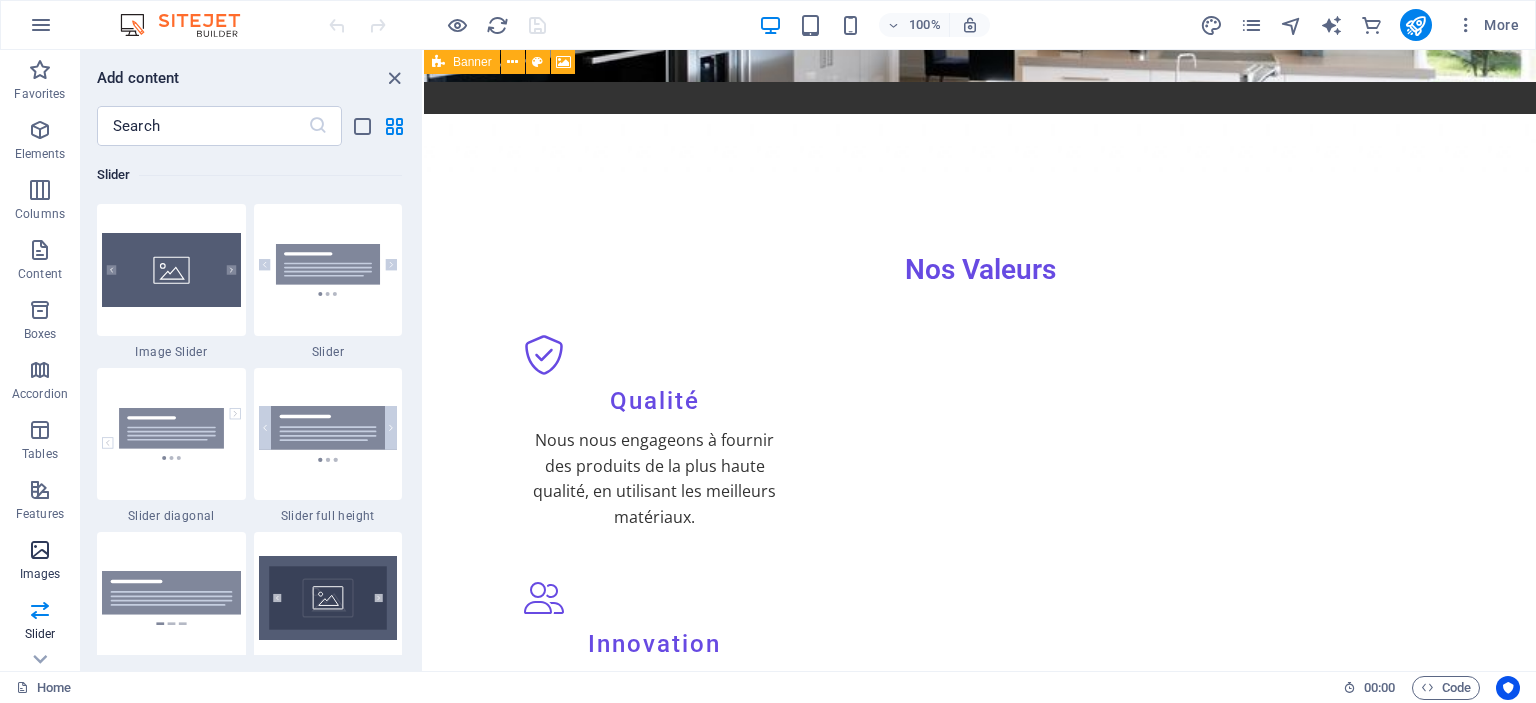click at bounding box center (40, 550) 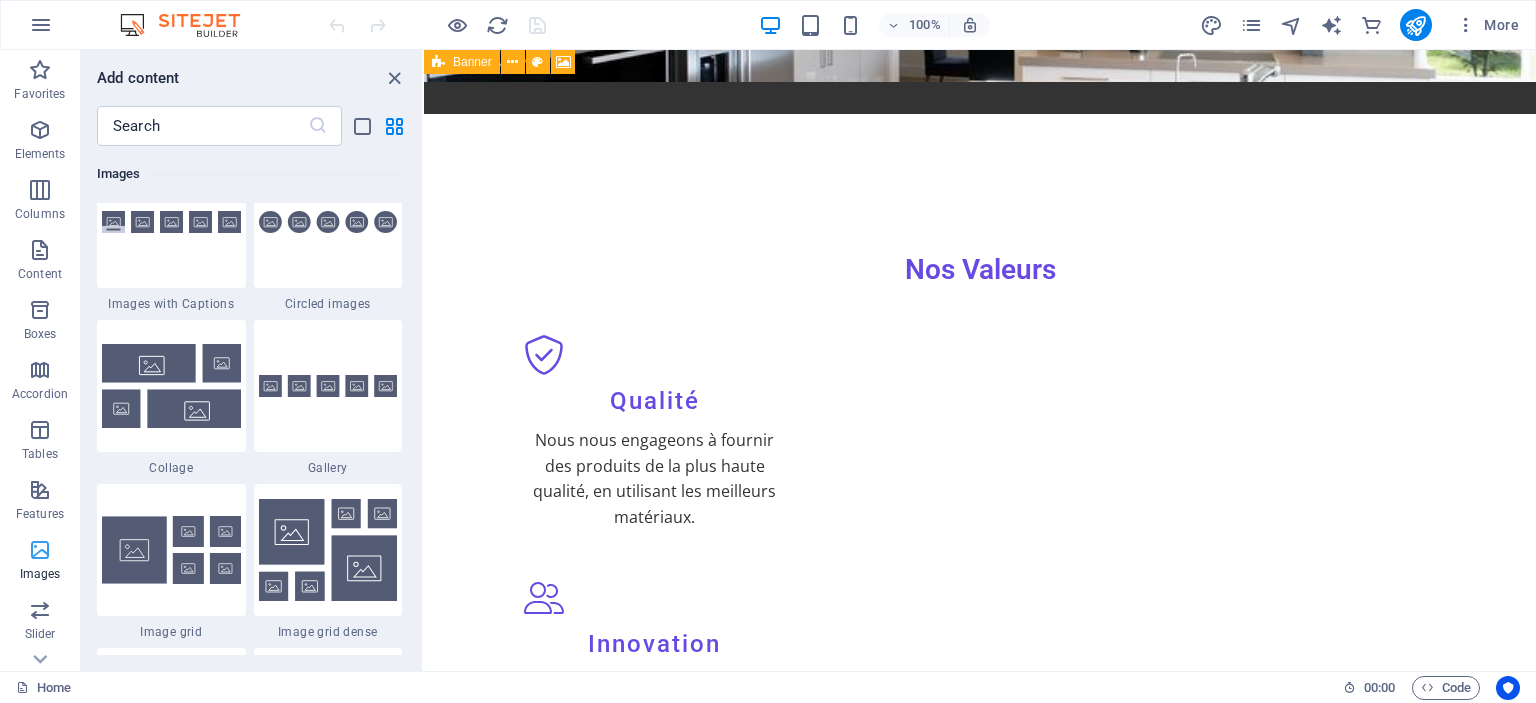 scroll, scrollTop: 10140, scrollLeft: 0, axis: vertical 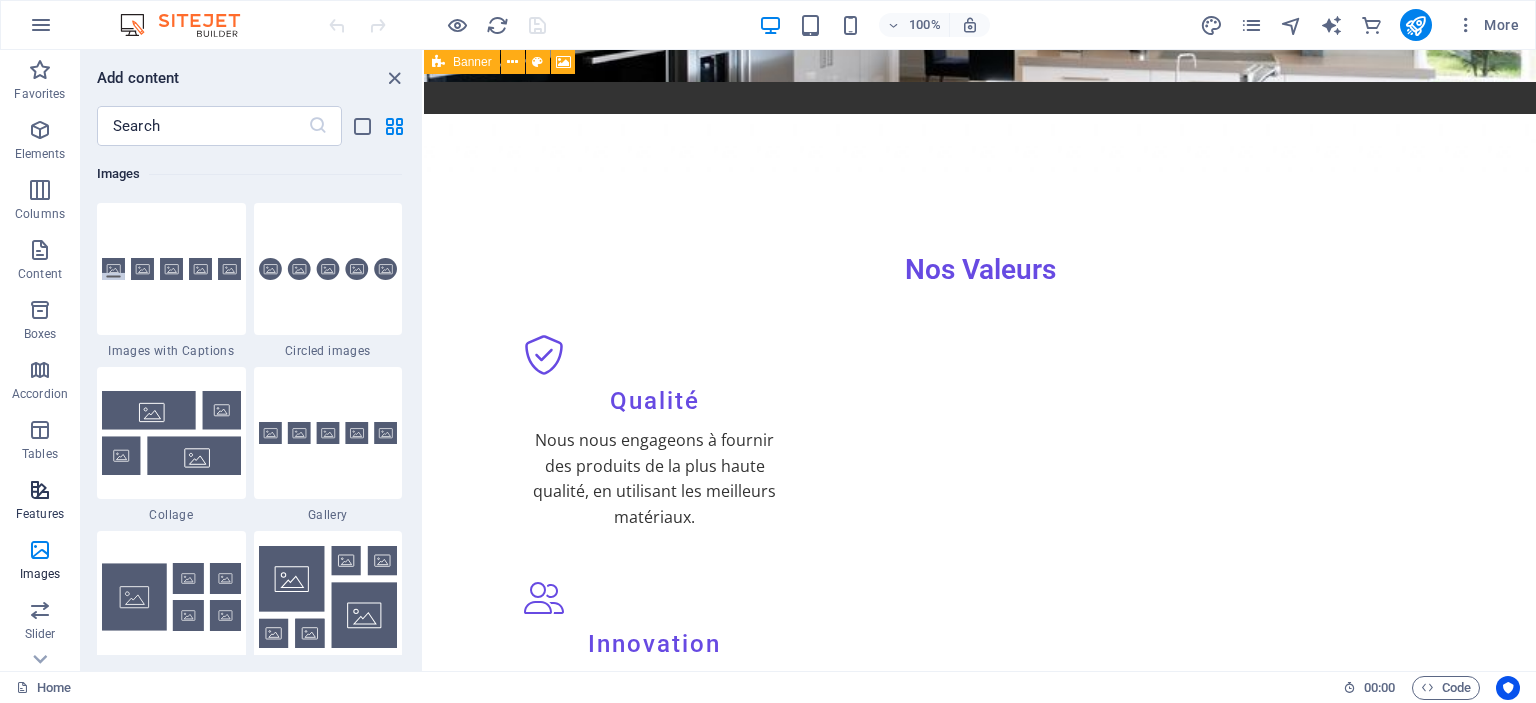 click at bounding box center [40, 490] 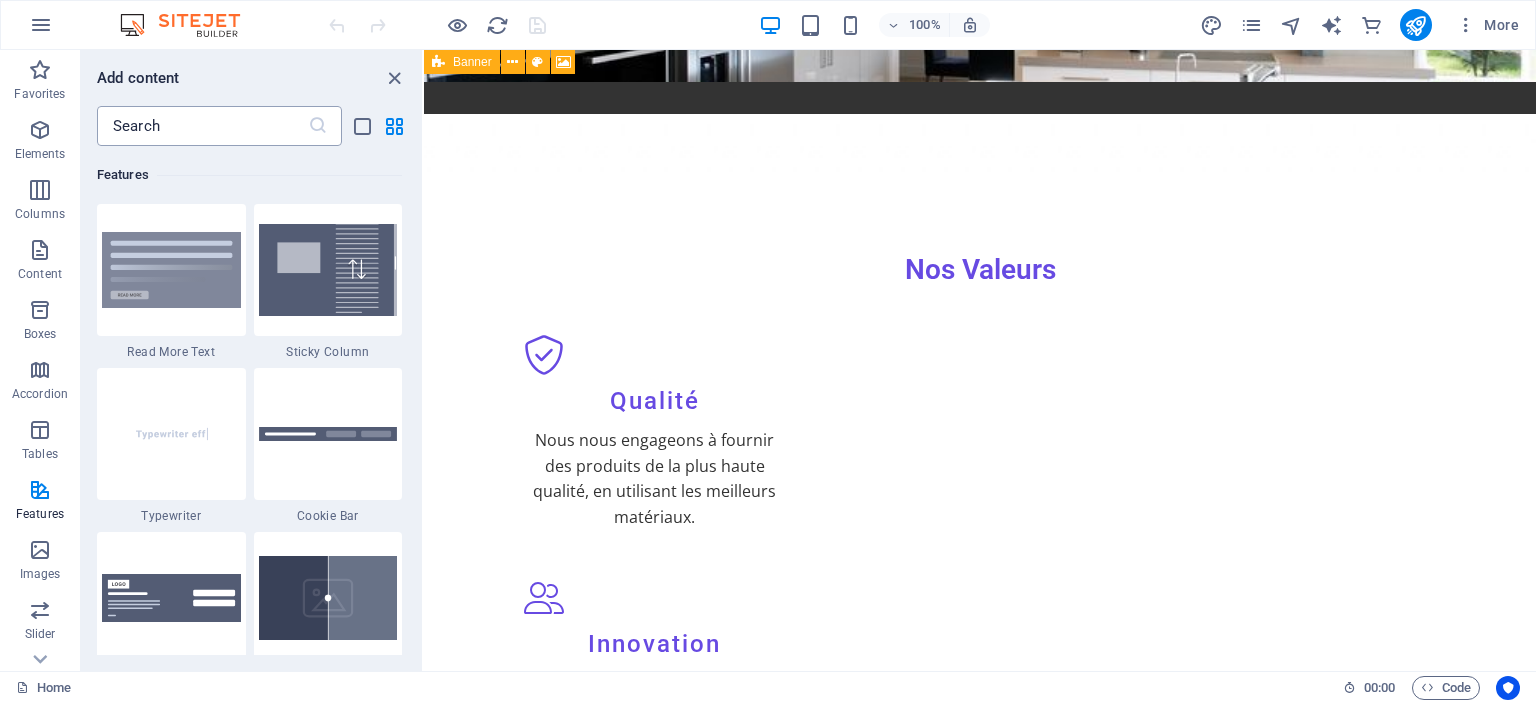 scroll, scrollTop: 7793, scrollLeft: 0, axis: vertical 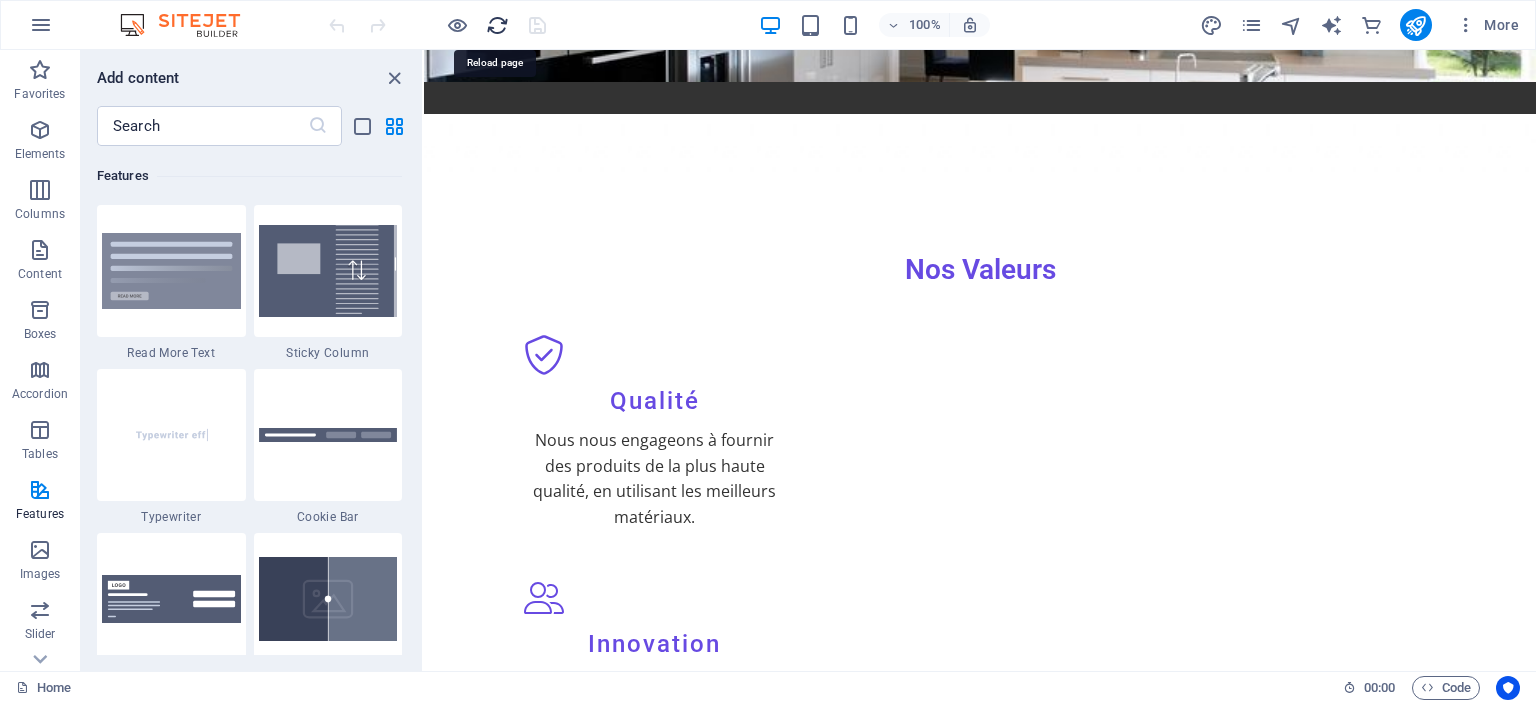 click at bounding box center [497, 25] 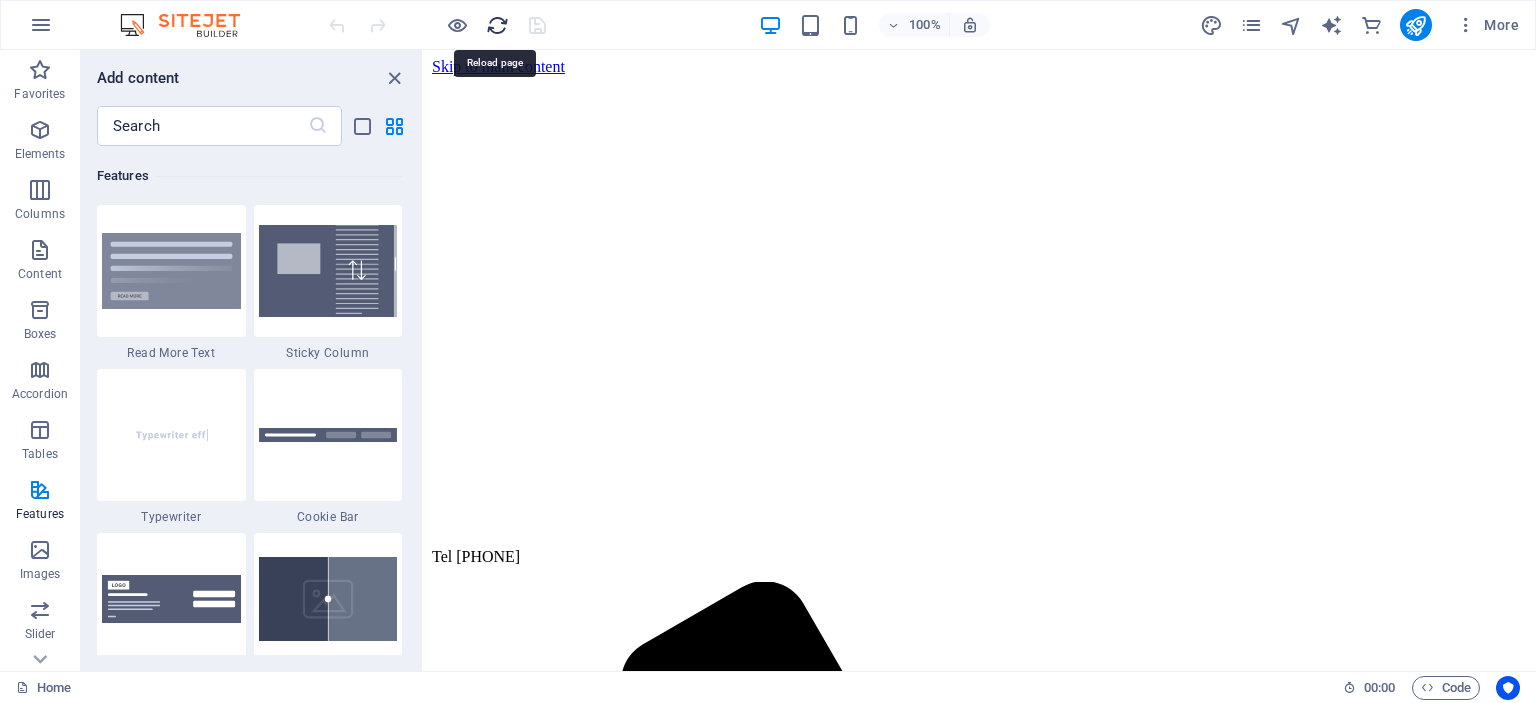 scroll, scrollTop: 0, scrollLeft: 0, axis: both 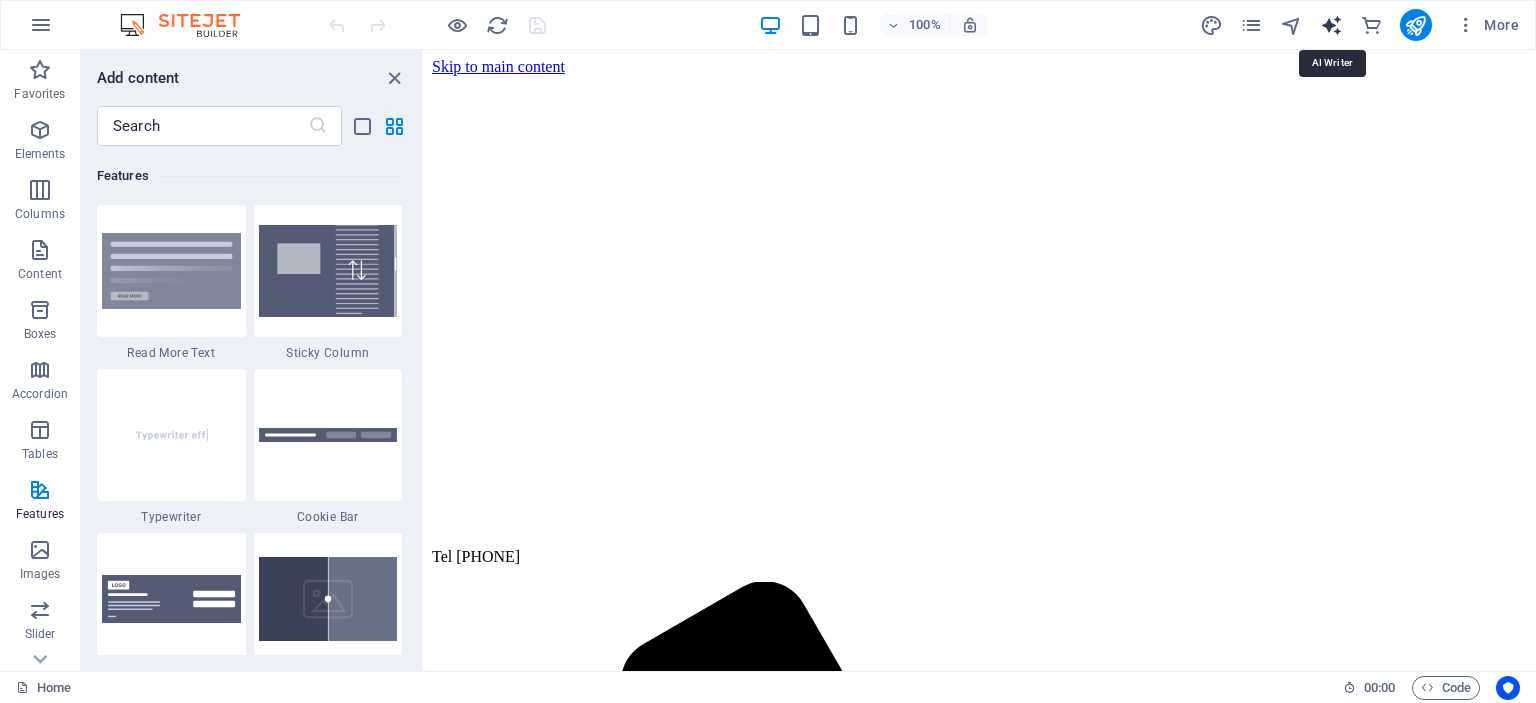 click at bounding box center (1331, 25) 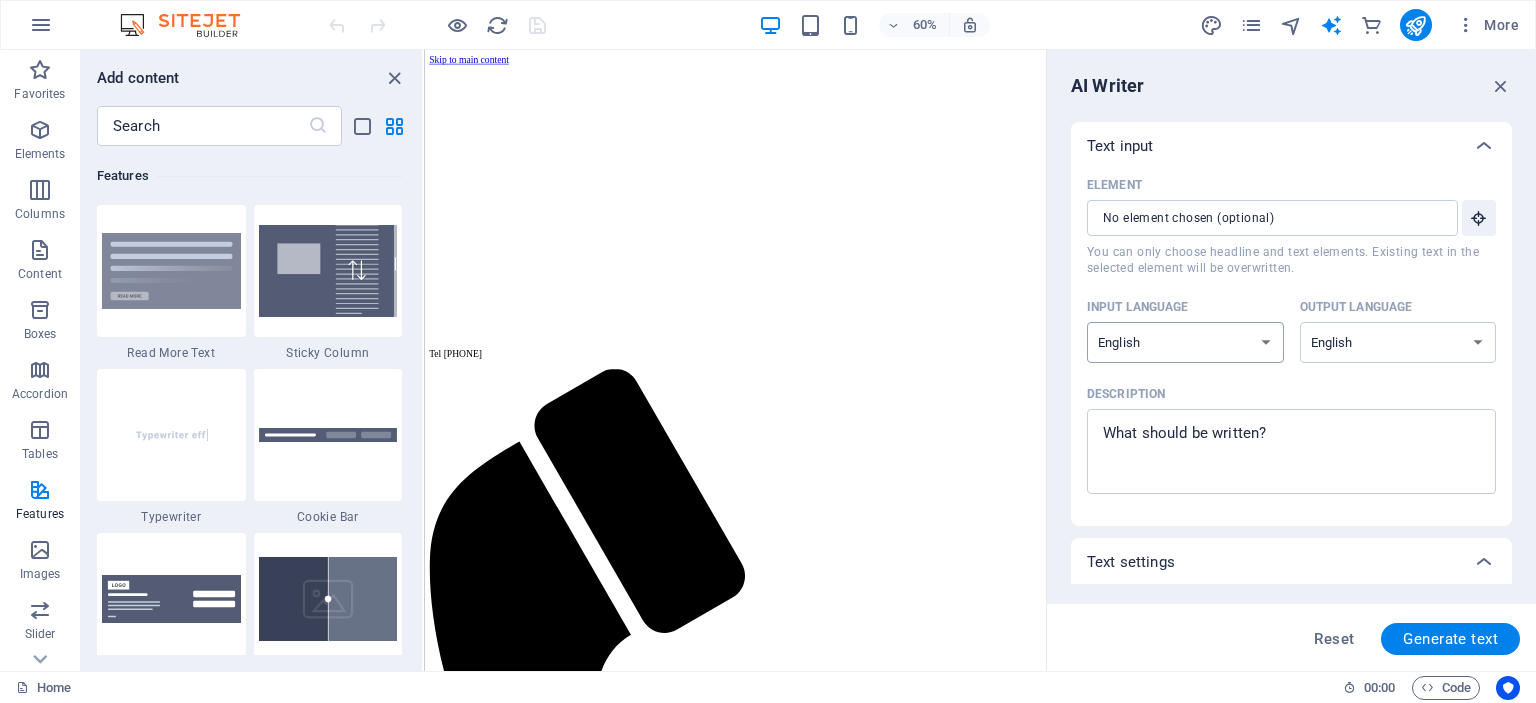 click on "Albanian Arabic Armenian Awadhi Azerbaijani Bashkir Basque Belarusian Bengali Bhojpuri Bosnian Brazilian Portuguese Bulgarian Cantonese (Yue) Catalan Chhattisgarhi Chinese Croatian Czech Danish Dogri Dutch English Estonian Faroese Finnish French Galician Georgian German Greek Gujarati Haryanvi Hindi Hungarian Indonesian Irish Italian Japanese Javanese Kannada Kashmiri Kazakh Konkani Korean Kyrgyz Latvian Lithuanian Macedonian Maithili Malay Maltese Mandarin Mandarin Chinese Marathi Marwari Min Nan Moldovan Mongolian Montenegrin Nepali Norwegian Oriya Pashto Persian (Farsi) Polish Portuguese Punjabi Rajasthani Romanian Russian Sanskrit Santali Serbian Sindhi Sinhala Slovak Slovene Slovenian Spanish Ukrainian Urdu Uzbek Vietnamese Welsh Wu" at bounding box center (1185, 342) 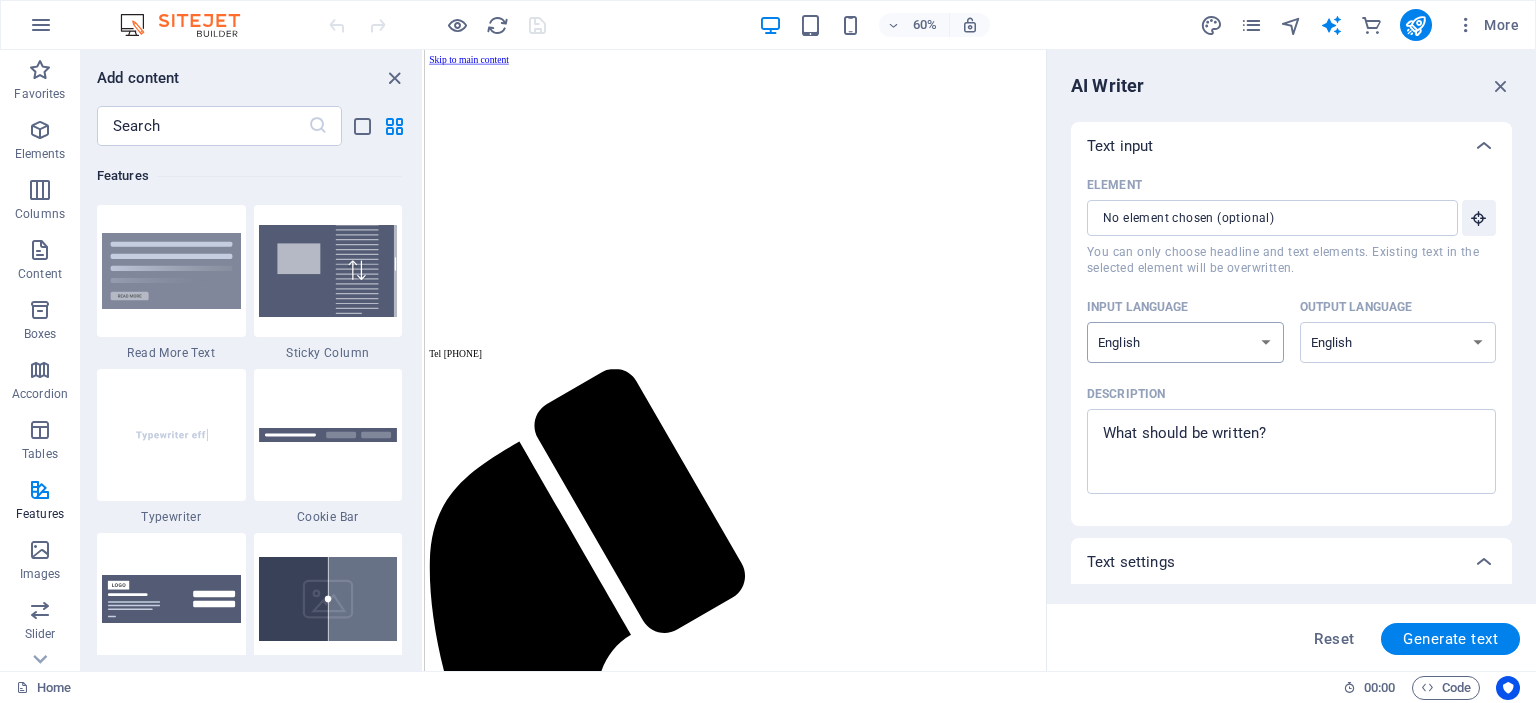 select on "French" 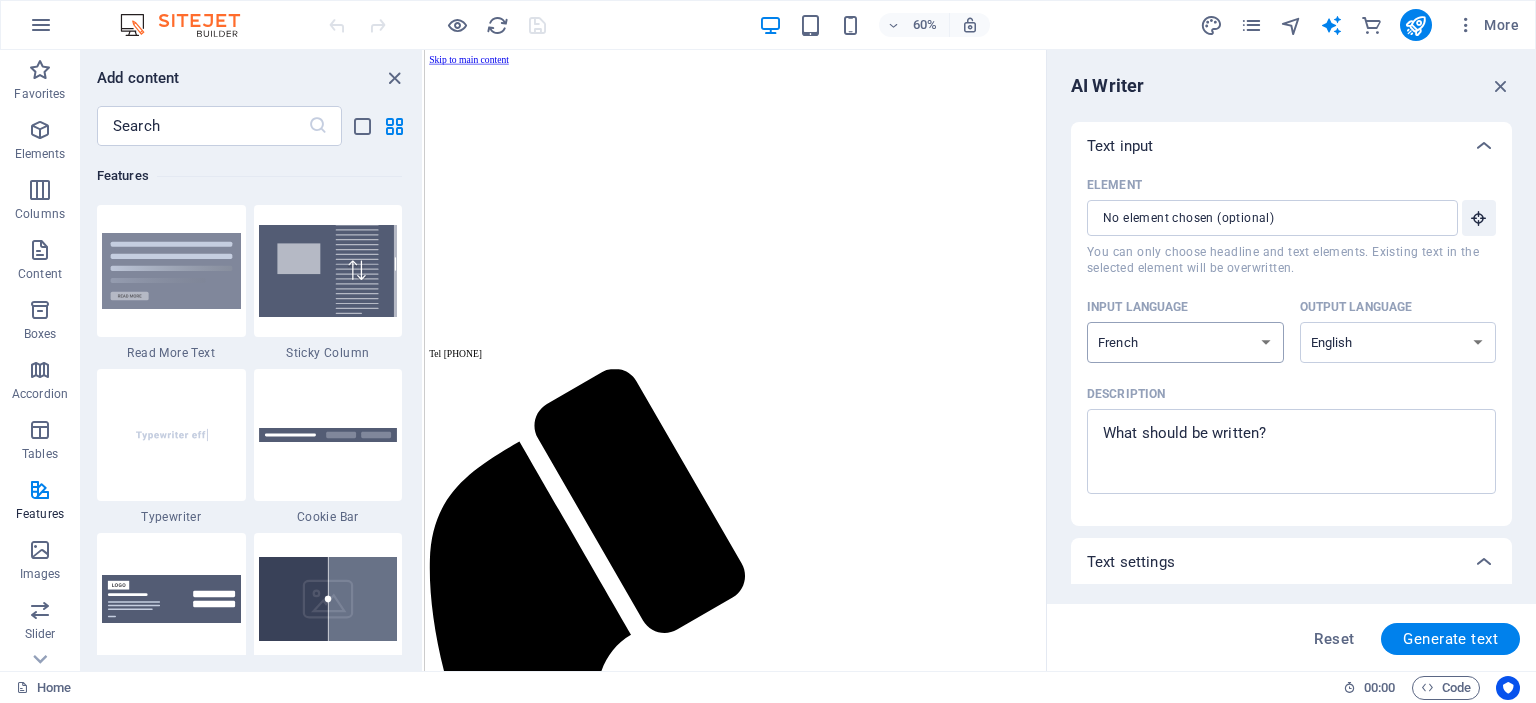 click on "Albanian Arabic Armenian Awadhi Azerbaijani Bashkir Basque Belarusian Bengali Bhojpuri Bosnian Brazilian Portuguese Bulgarian Cantonese (Yue) Catalan Chhattisgarhi Chinese Croatian Czech Danish Dogri Dutch English Estonian Faroese Finnish French Galician Georgian German Greek Gujarati Haryanvi Hindi Hungarian Indonesian Irish Italian Japanese Javanese Kannada Kashmiri Kazakh Konkani Korean Kyrgyz Latvian Lithuanian Macedonian Maithili Malay Maltese Mandarin Mandarin Chinese Marathi Marwari Min Nan Moldovan Mongolian Montenegrin Nepali Norwegian Oriya Pashto Persian (Farsi) Polish Portuguese Punjabi Rajasthani Romanian Russian Sanskrit Santali Serbian Sindhi Sinhala Slovak Slovene Slovenian Spanish Ukrainian Urdu Uzbek Vietnamese Welsh Wu" at bounding box center [1185, 342] 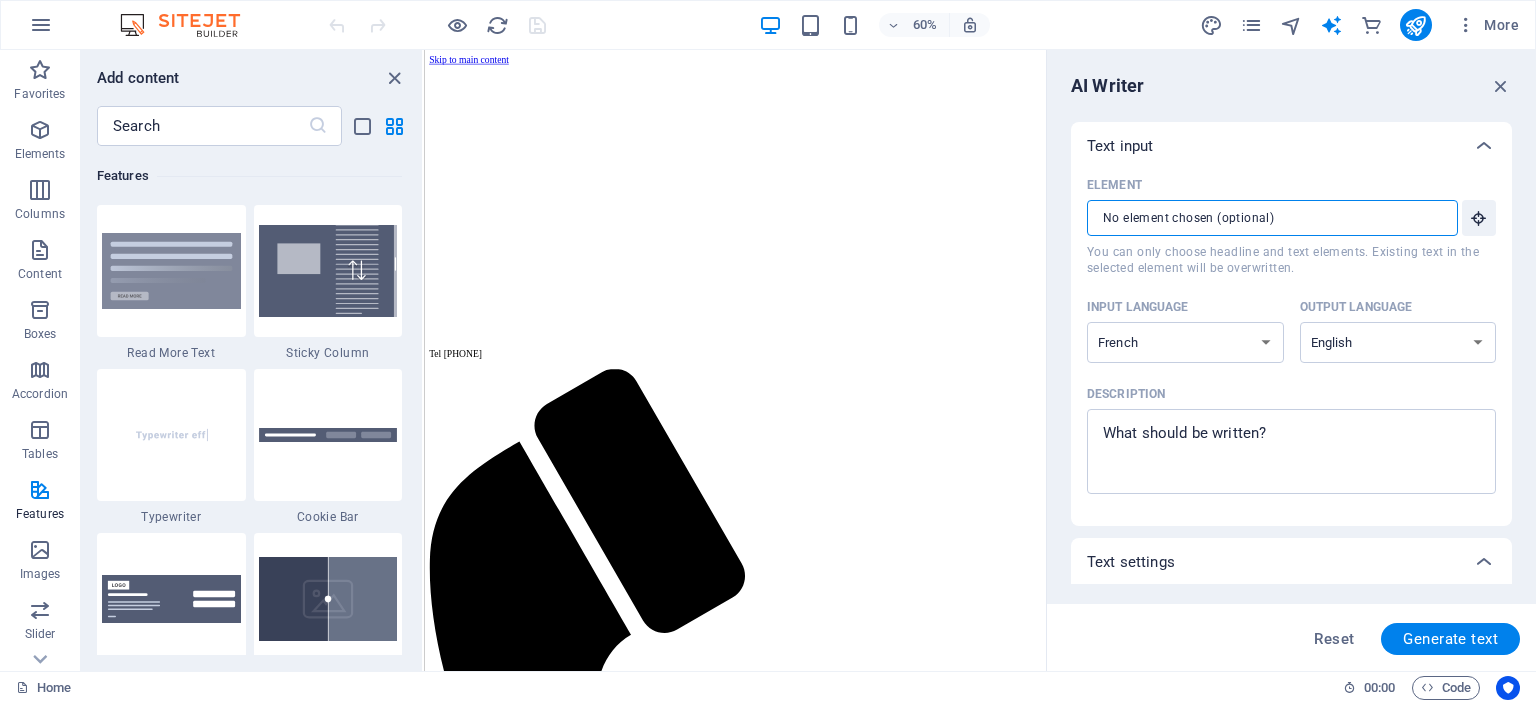 click on "Element ​ You can only choose headline and text elements. Existing text in the selected element will be overwritten." at bounding box center (1265, 218) 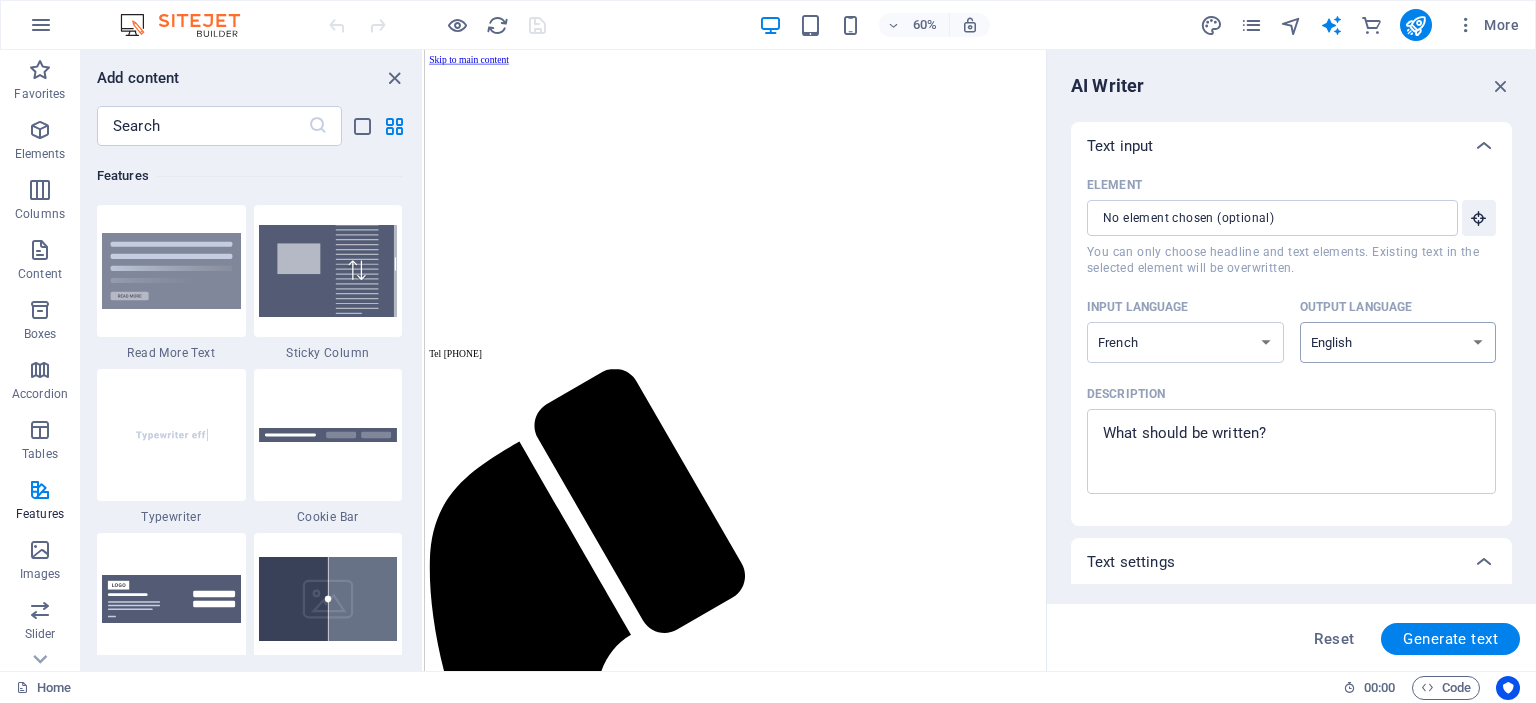click on "Albanian Arabic Armenian Awadhi Azerbaijani Bashkir Basque Belarusian Bengali Bhojpuri Bosnian Brazilian Portuguese Bulgarian Cantonese (Yue) Catalan Chhattisgarhi Chinese Croatian Czech Danish Dogri Dutch English Estonian Faroese Finnish French Galician Georgian German Greek Gujarati Haryanvi Hindi Hungarian Indonesian Irish Italian Japanese Javanese Kannada Kashmiri Kazakh Konkani Korean Kyrgyz Latvian Lithuanian Macedonian Maithili Malay Maltese Mandarin Mandarin Chinese Marathi Marwari Min Nan Moldovan Mongolian Montenegrin Nepali Norwegian Oriya Pashto Persian (Farsi) Polish Portuguese Punjabi Rajasthani Romanian Russian Sanskrit Santali Serbian Sindhi Sinhala Slovak Slovene Slovenian Spanish Ukrainian Urdu Uzbek Vietnamese Welsh Wu" at bounding box center (1398, 342) 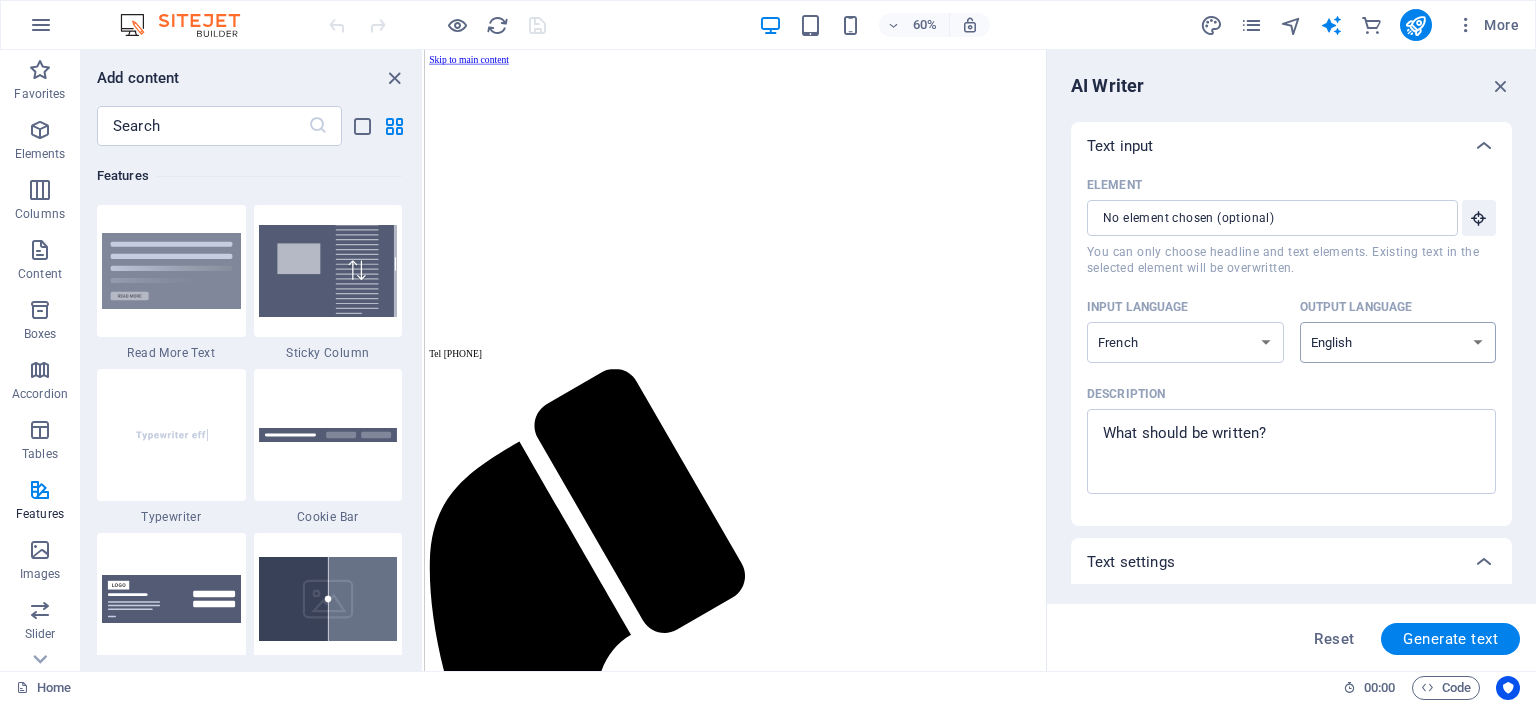 select on "French" 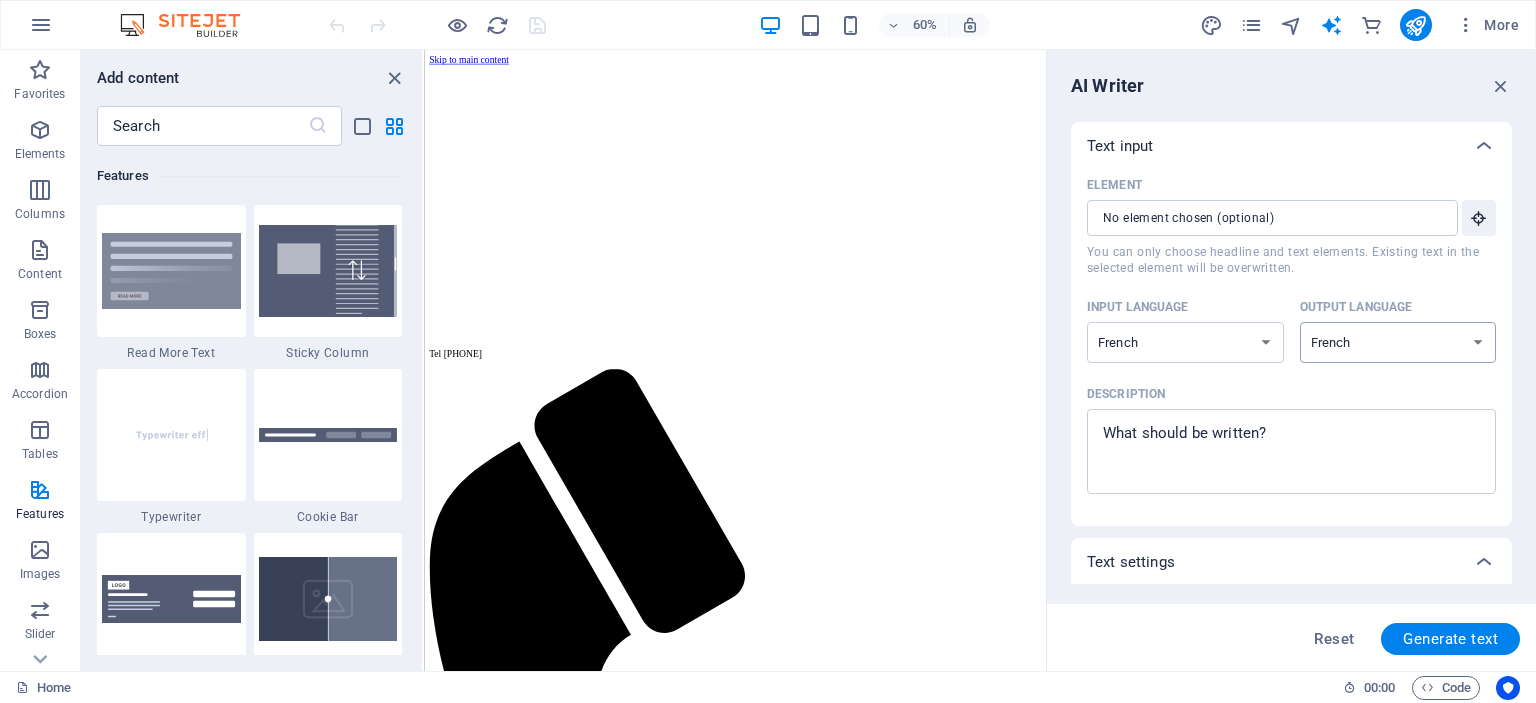 click on "Albanian Arabic Armenian Awadhi Azerbaijani Bashkir Basque Belarusian Bengali Bhojpuri Bosnian Brazilian Portuguese Bulgarian Cantonese (Yue) Catalan Chhattisgarhi Chinese Croatian Czech Danish Dogri Dutch English Estonian Faroese Finnish French Galician Georgian German Greek Gujarati Haryanvi Hindi Hungarian Indonesian Irish Italian Japanese Javanese Kannada Kashmiri Kazakh Konkani Korean Kyrgyz Latvian Lithuanian Macedonian Maithili Malay Maltese Mandarin Mandarin Chinese Marathi Marwari Min Nan Moldovan Mongolian Montenegrin Nepali Norwegian Oriya Pashto Persian (Farsi) Polish Portuguese Punjabi Rajasthani Romanian Russian Sanskrit Santali Serbian Sindhi Sinhala Slovak Slovene Slovenian Spanish Ukrainian Urdu Uzbek Vietnamese Welsh Wu" at bounding box center (1398, 342) 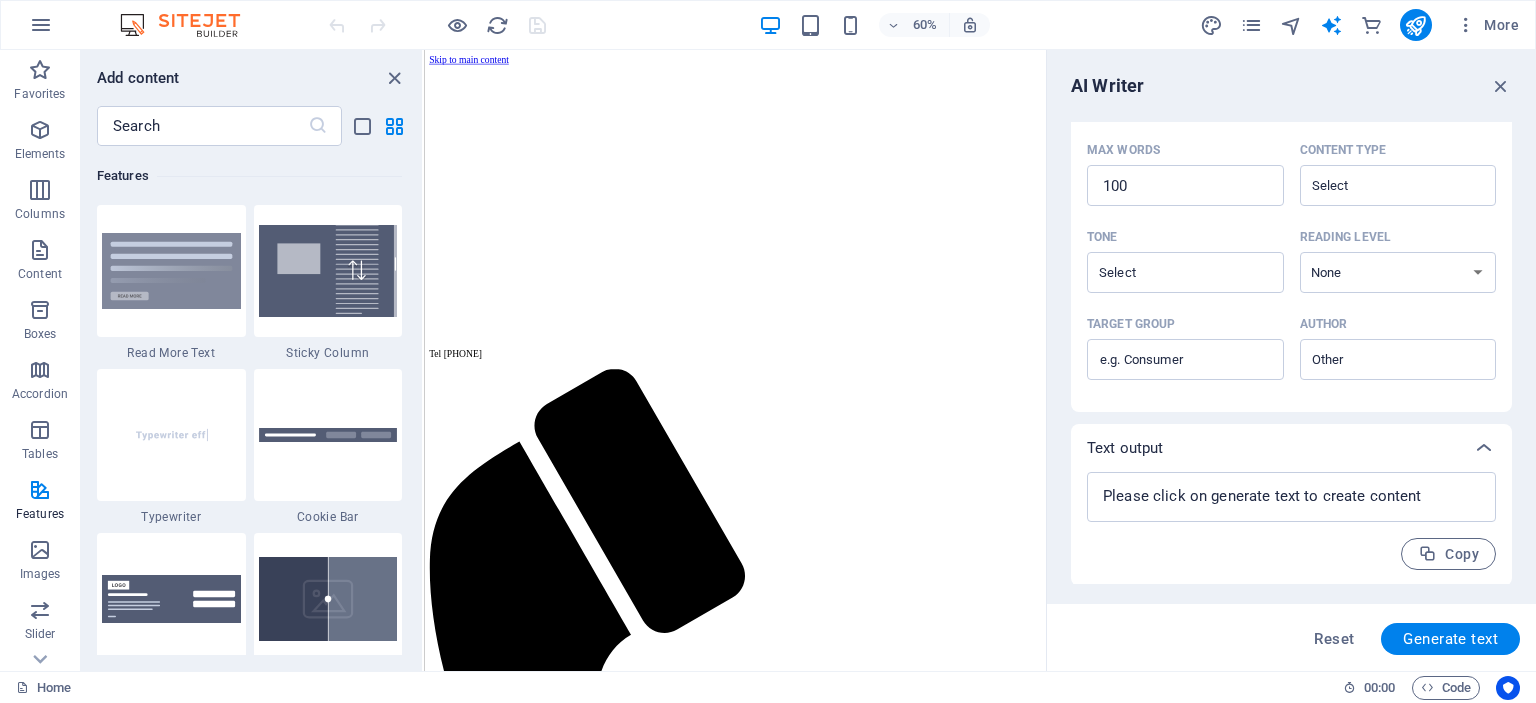 scroll, scrollTop: 452, scrollLeft: 0, axis: vertical 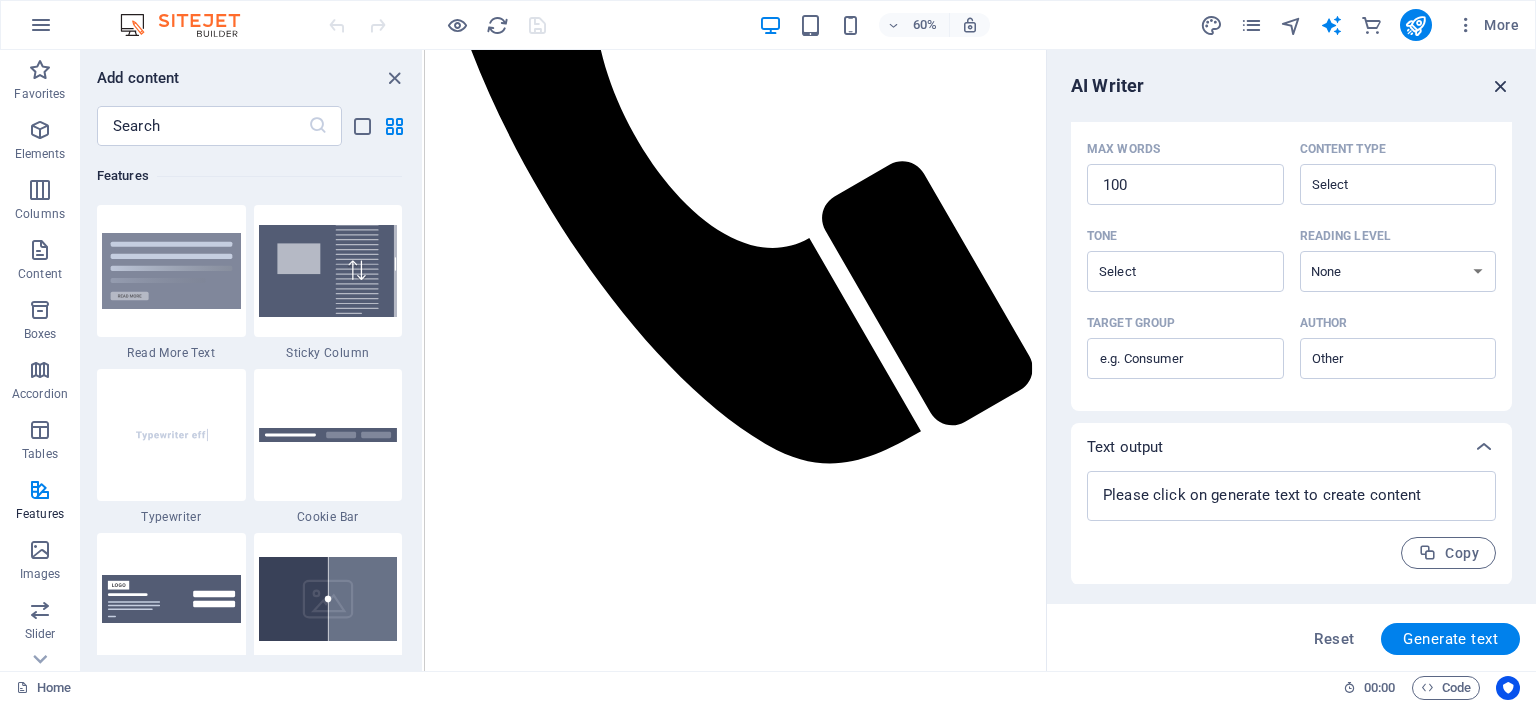 click at bounding box center [1501, 86] 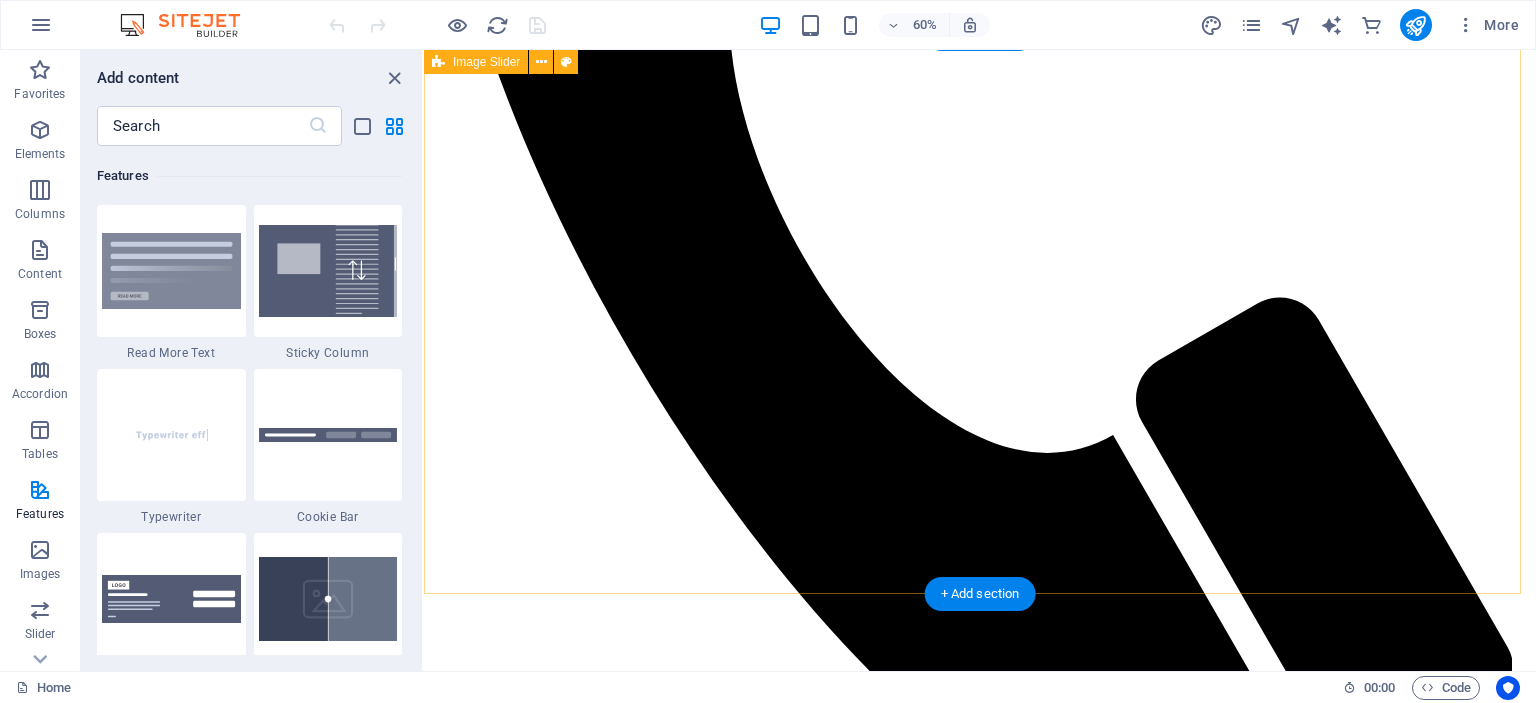 scroll, scrollTop: 1203, scrollLeft: 0, axis: vertical 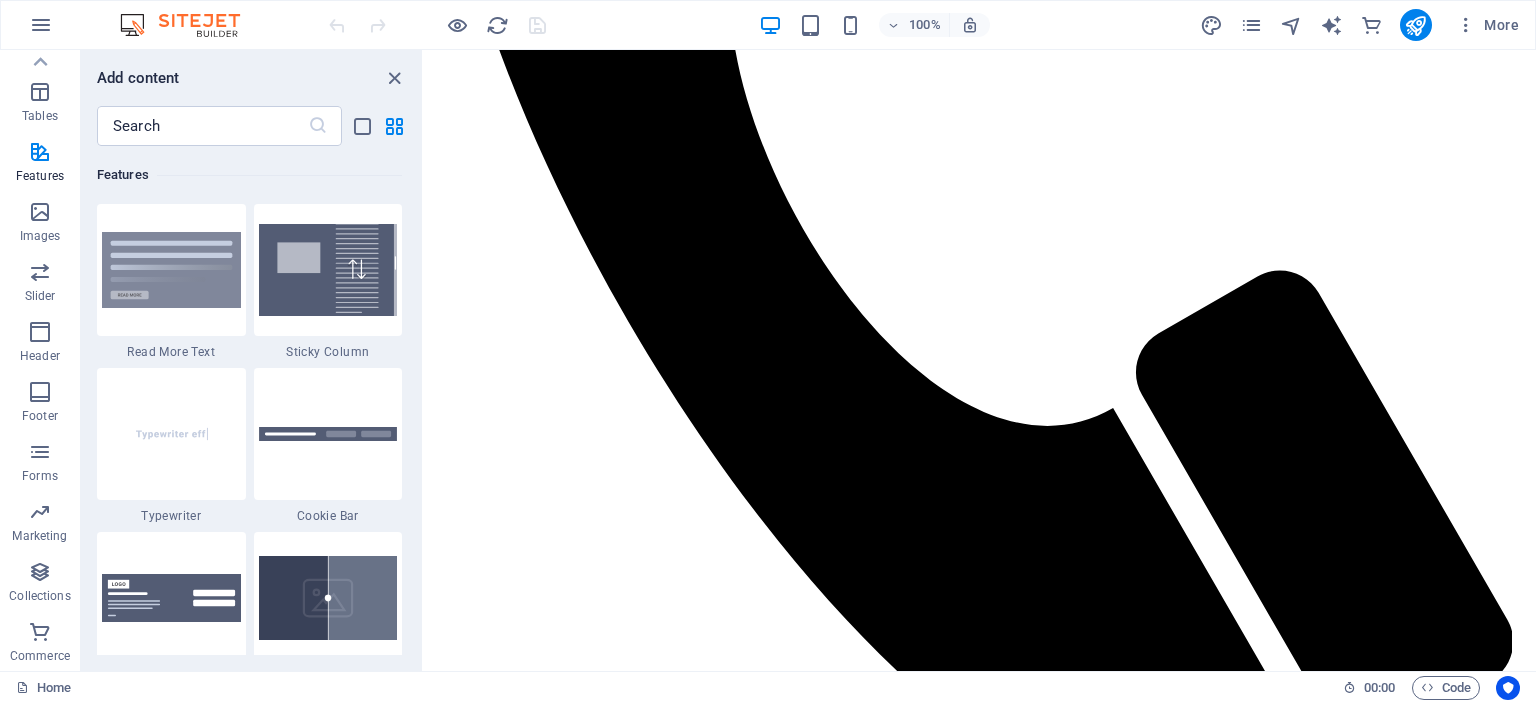 click at bounding box center [190, 25] 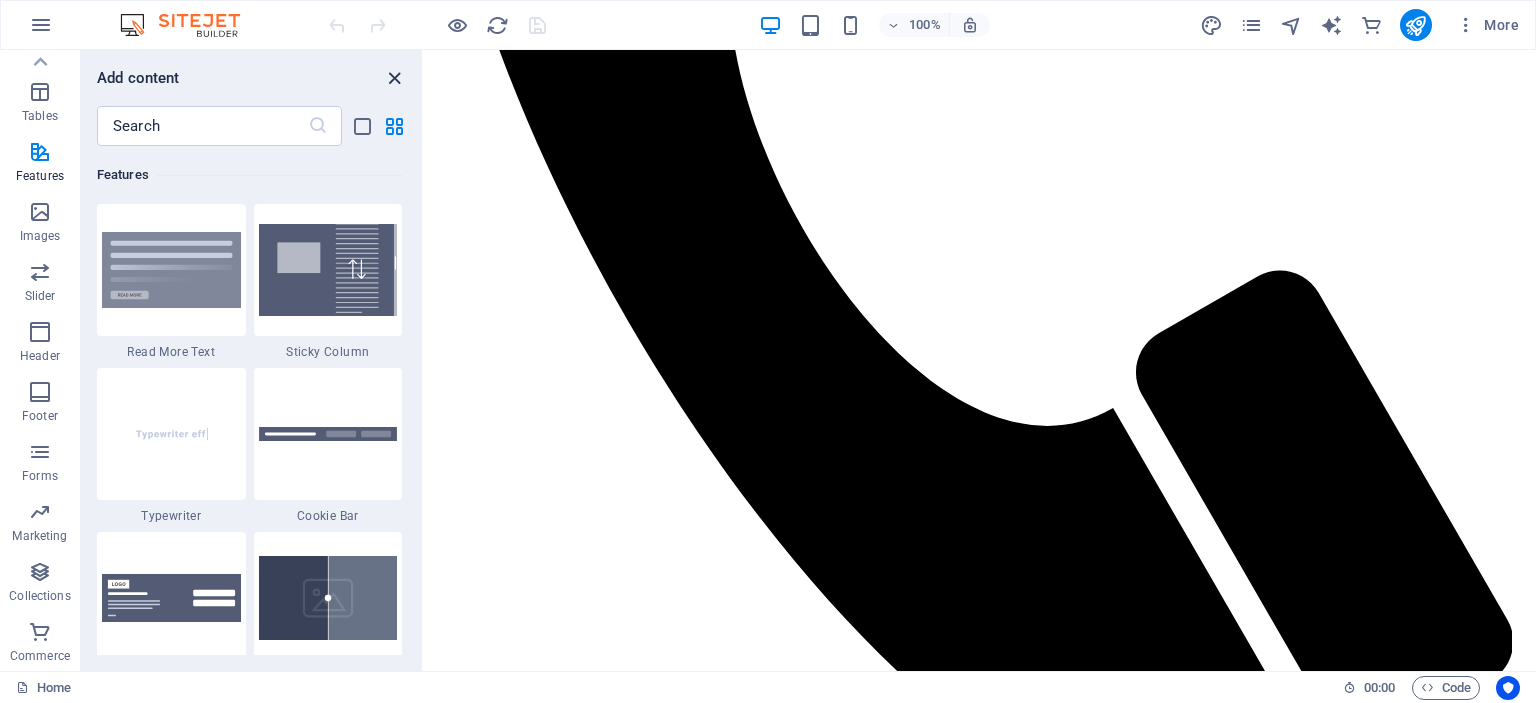 click at bounding box center [394, 78] 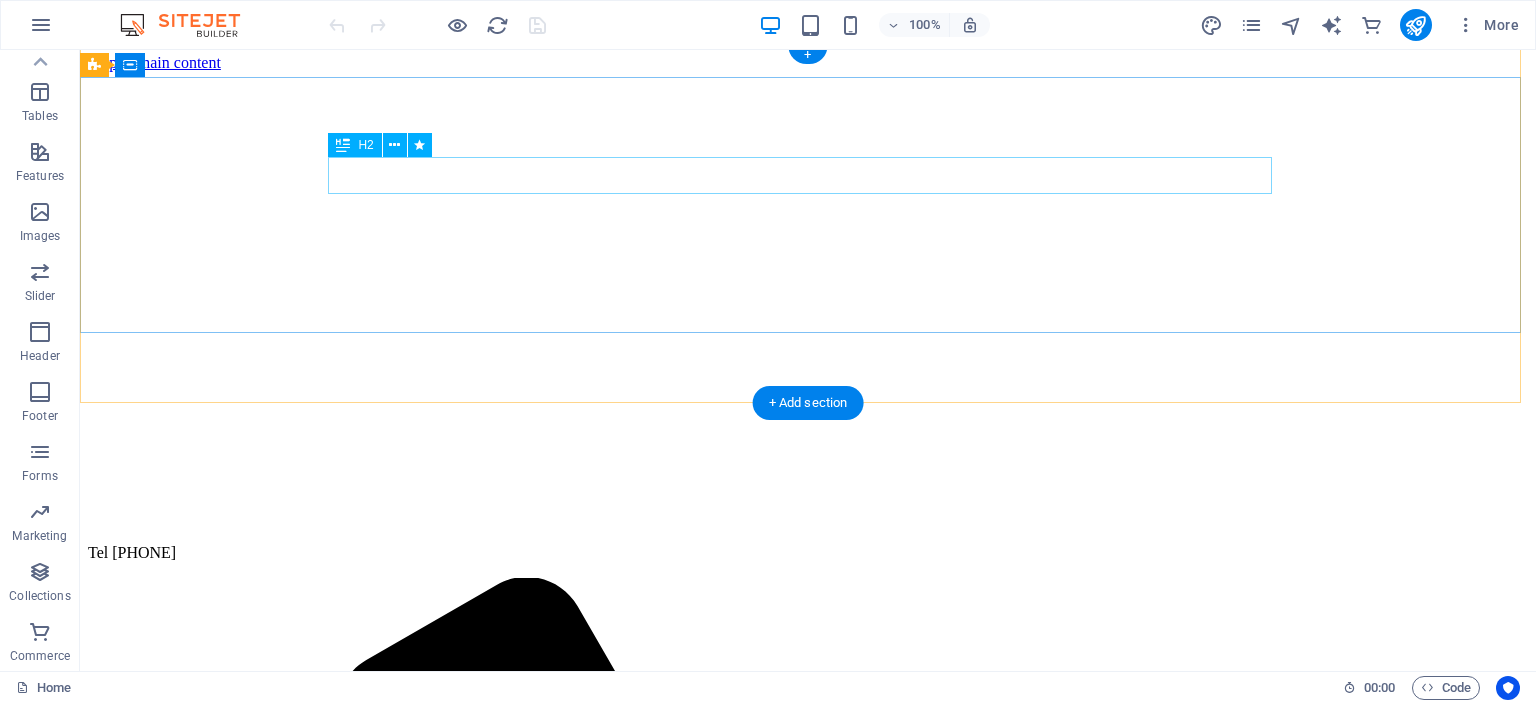 scroll, scrollTop: 0, scrollLeft: 0, axis: both 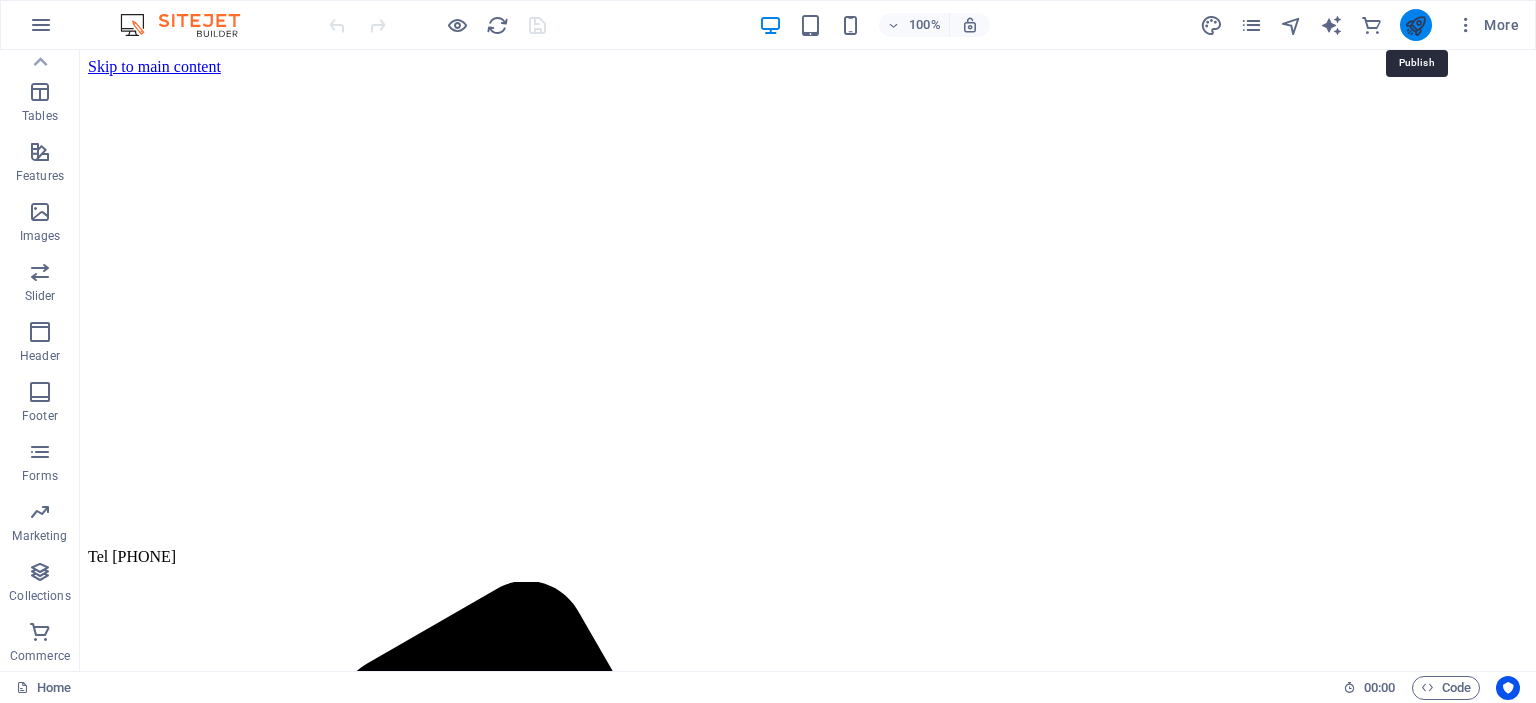 click at bounding box center (1415, 25) 